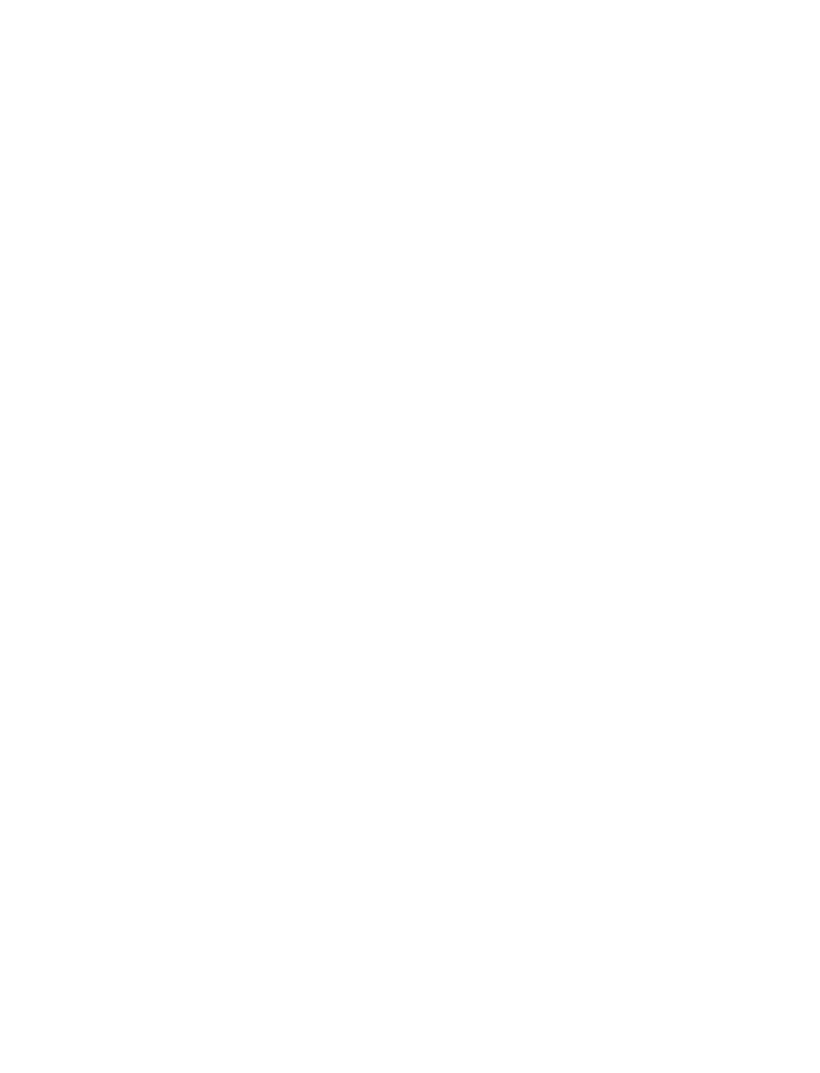 scroll, scrollTop: 0, scrollLeft: 0, axis: both 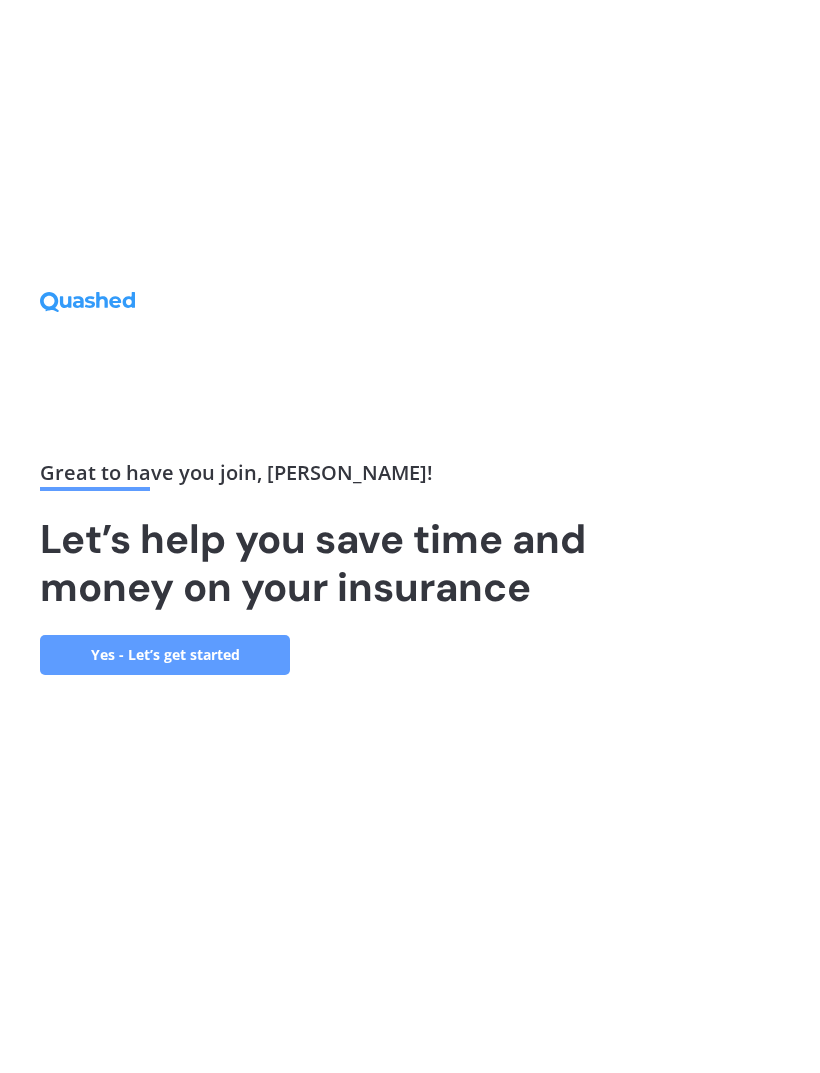 click on "Yes - Let’s get started" at bounding box center [165, 655] 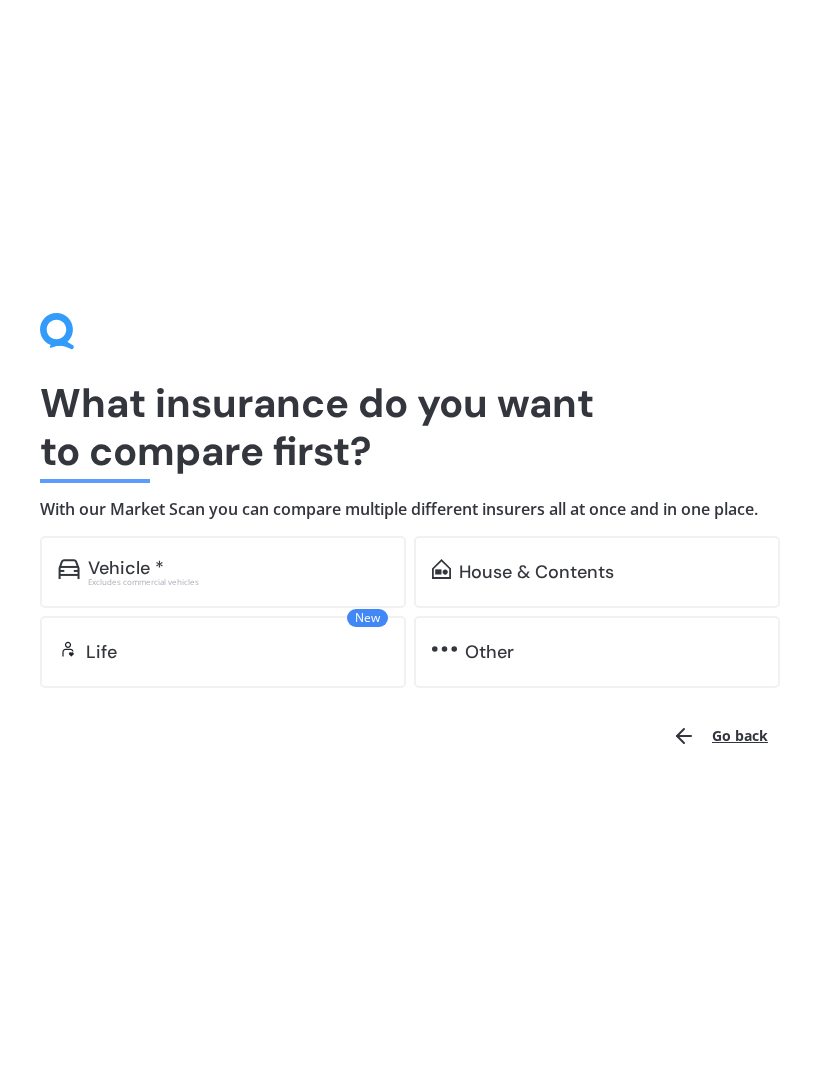 click on "Vehicle *" at bounding box center (238, 568) 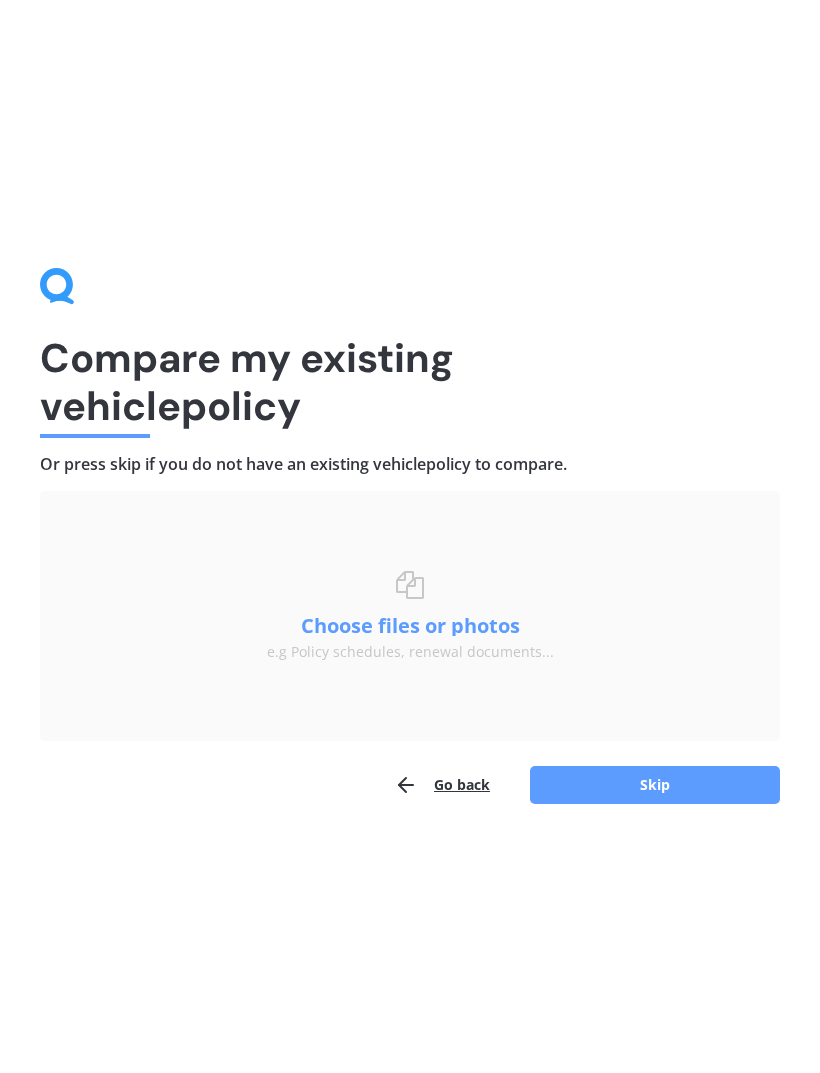 click on "Skip" at bounding box center [655, 785] 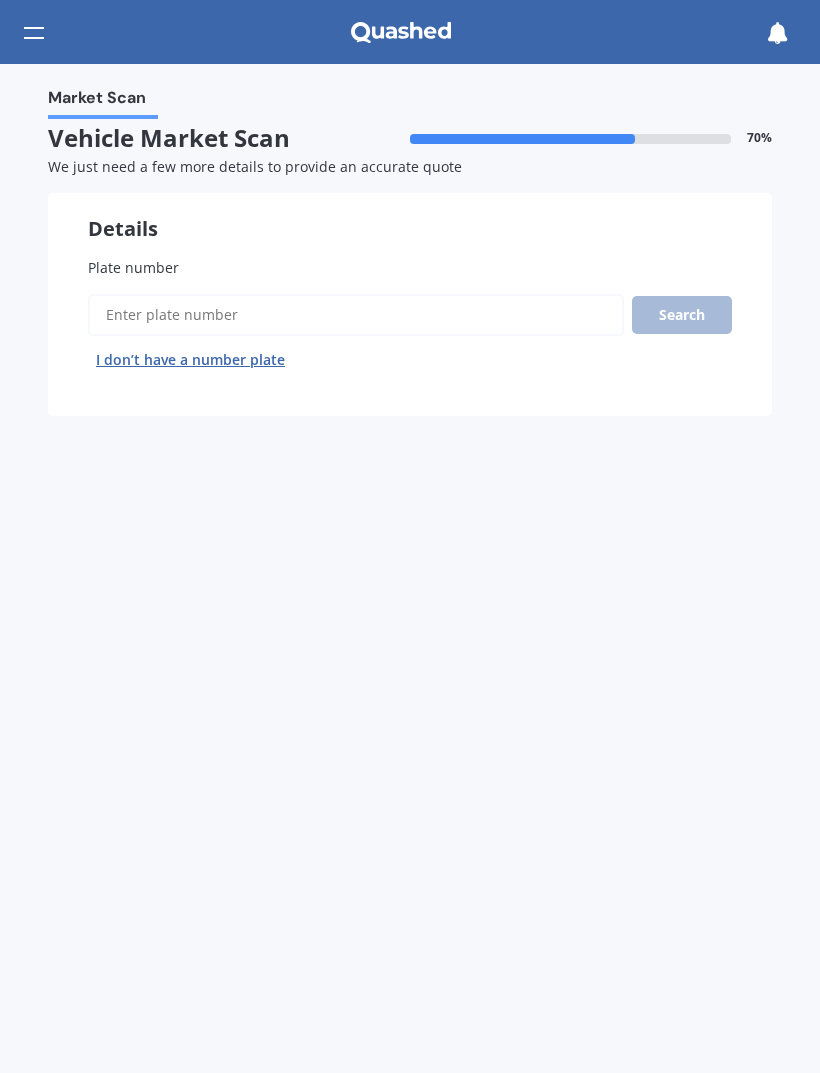 click on "Plate number" at bounding box center (356, 315) 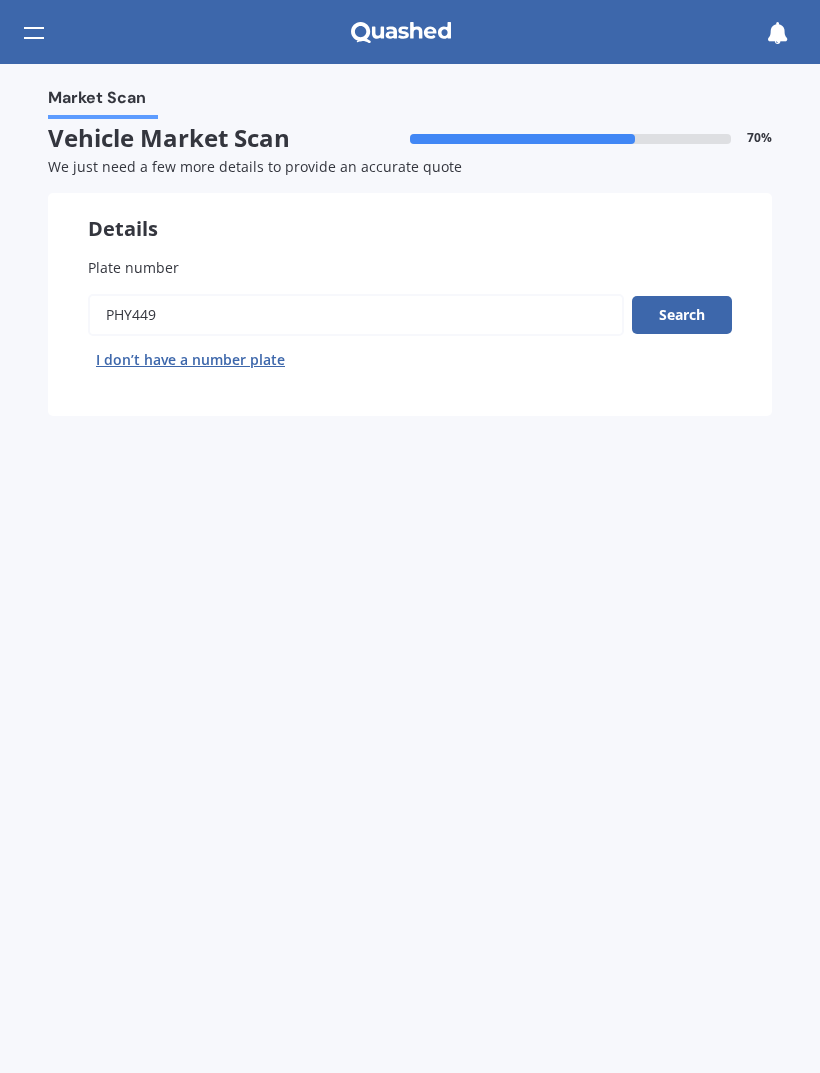 type on "Phy449" 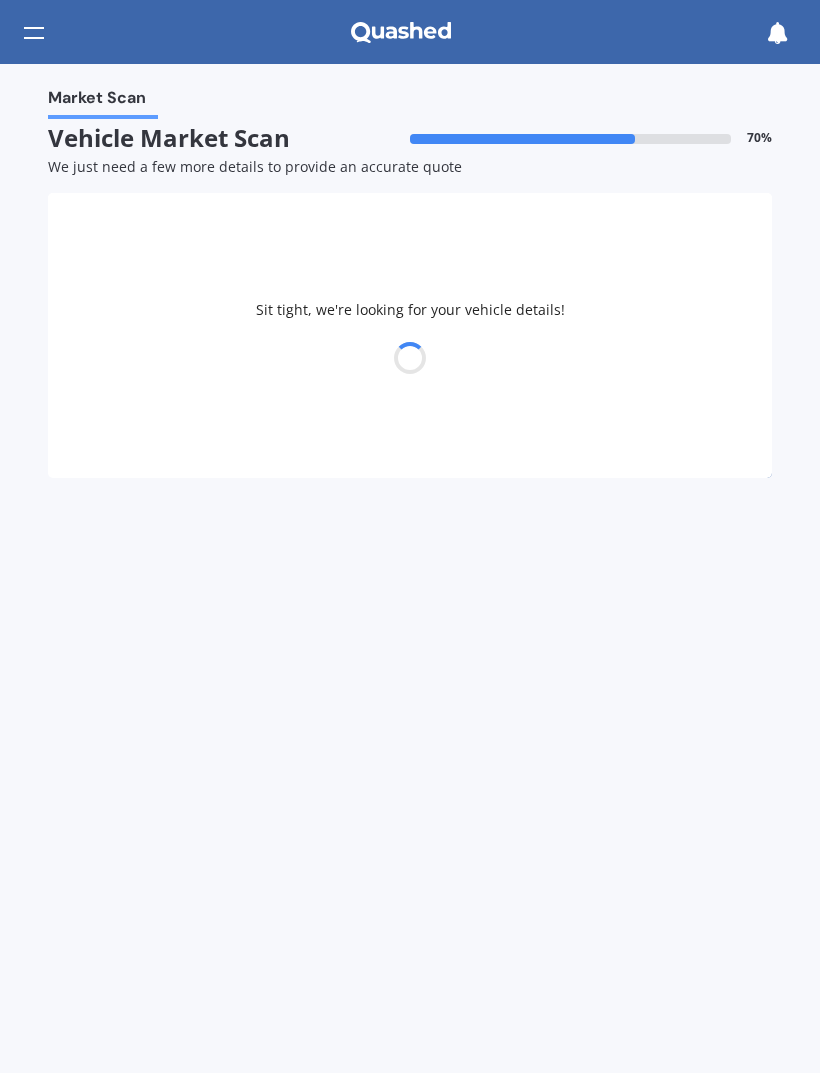 select on "MAZDA" 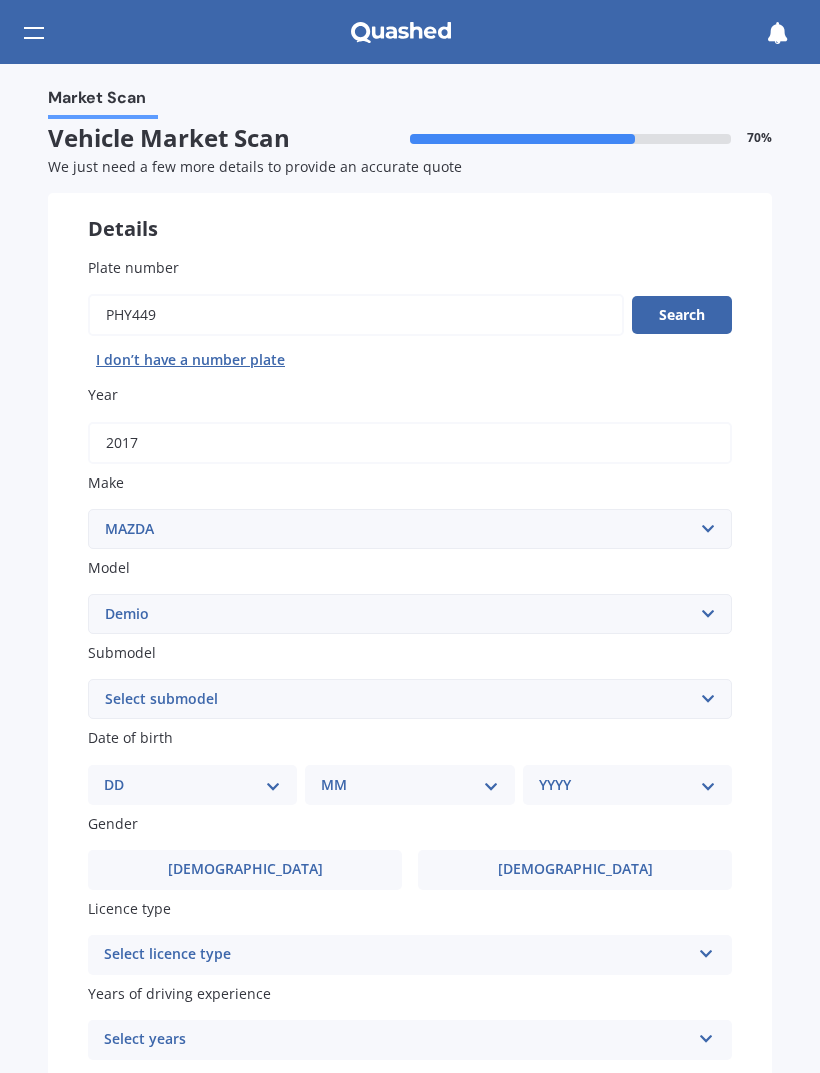 click on "Plate number Search I don’t have a number plate Year 2017 Make Select make AC ALFA ROMEO ASTON MARTIN AUDI AUSTIN BEDFORD Bentley BMW BYD CADILLAC CAN-AM CHERY CHEVROLET CHRYSLER Citroen CRUISEAIR CUPRA DAEWOO DAIHATSU DAIMLER DAMON DIAHATSU DODGE EXOCET FACTORY FIVE FERRARI FIAT Fiord FLEETWOOD FORD FOTON FRASER GEELY GENESIS GEORGIE BOY GMC GREAT WALL GWM HAVAL HILLMAN HINO HOLDEN HOLIDAY RAMBLER HONDA HUMMER HYUNDAI INFINITI ISUZU IVECO JAC JAECOO JAGUAR JEEP KGM KIA LADA LAMBORGHINI LANCIA LANDROVER LDV LEXUS LINCOLN LOTUS LUNAR M.G M.G. MAHINDRA MASERATI MAZDA MCLAREN MERCEDES AMG Mercedes Benz MERCEDES-AMG MERCURY MINI MITSUBISHI MORGAN MORRIS NEWMAR NISSAN OMODA OPEL OXFORD PEUGEOT Plymouth Polestar PONTIAC PORSCHE PROTON RAM Range Rover Rayne RENAULT ROLLS ROYCE ROVER SAAB SATURN SEAT SHELBY SKODA SMART SSANGYONG SUBARU SUZUKI TATA TESLA TIFFIN Toyota TRIUMPH TVR Vauxhall VOLKSWAGEN VOLVO WESTFIELD WINNEBAGO ZX Model Select model 121 2 3 323 323 / Familia 6 626 929 Atenza Autozam Axela AZ3 B2000 CX3" at bounding box center (410, 689) 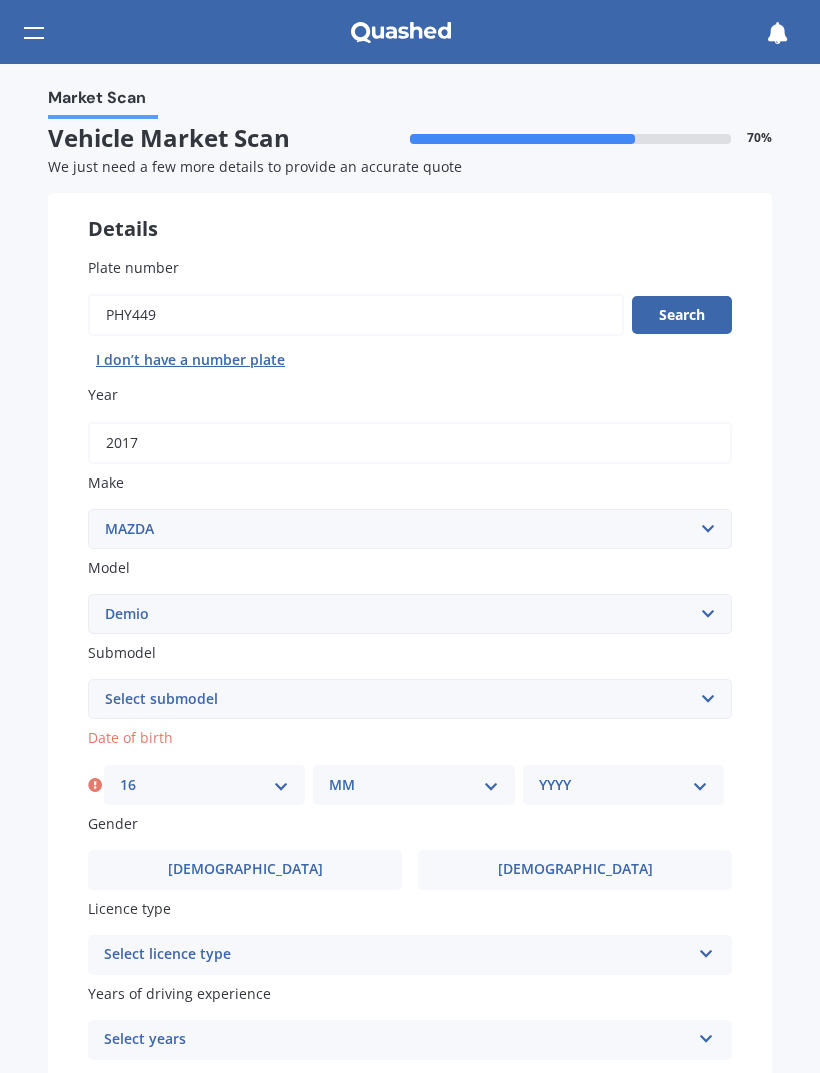 click on "MM 01 02 03 04 05 06 07 08 09 10 11 12" at bounding box center [413, 785] 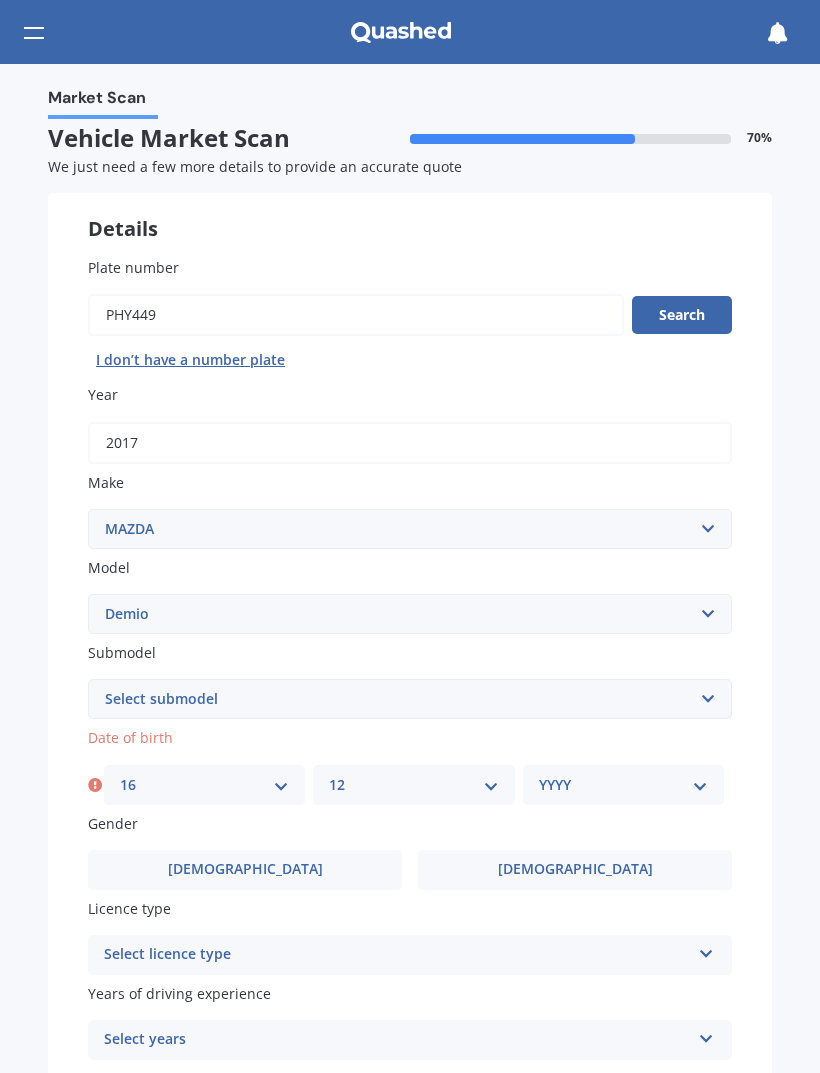 click on "YYYY 2025 2024 2023 2022 2021 2020 2019 2018 2017 2016 2015 2014 2013 2012 2011 2010 2009 2008 2007 2006 2005 2004 2003 2002 2001 2000 1999 1998 1997 1996 1995 1994 1993 1992 1991 1990 1989 1988 1987 1986 1985 1984 1983 1982 1981 1980 1979 1978 1977 1976 1975 1974 1973 1972 1971 1970 1969 1968 1967 1966 1965 1964 1963 1962 1961 1960 1959 1958 1957 1956 1955 1954 1953 1952 1951 1950 1949 1948 1947 1946 1945 1944 1943 1942 1941 1940 1939 1938 1937 1936 1935 1934 1933 1932 1931 1930 1929 1928 1927 1926" at bounding box center [623, 785] 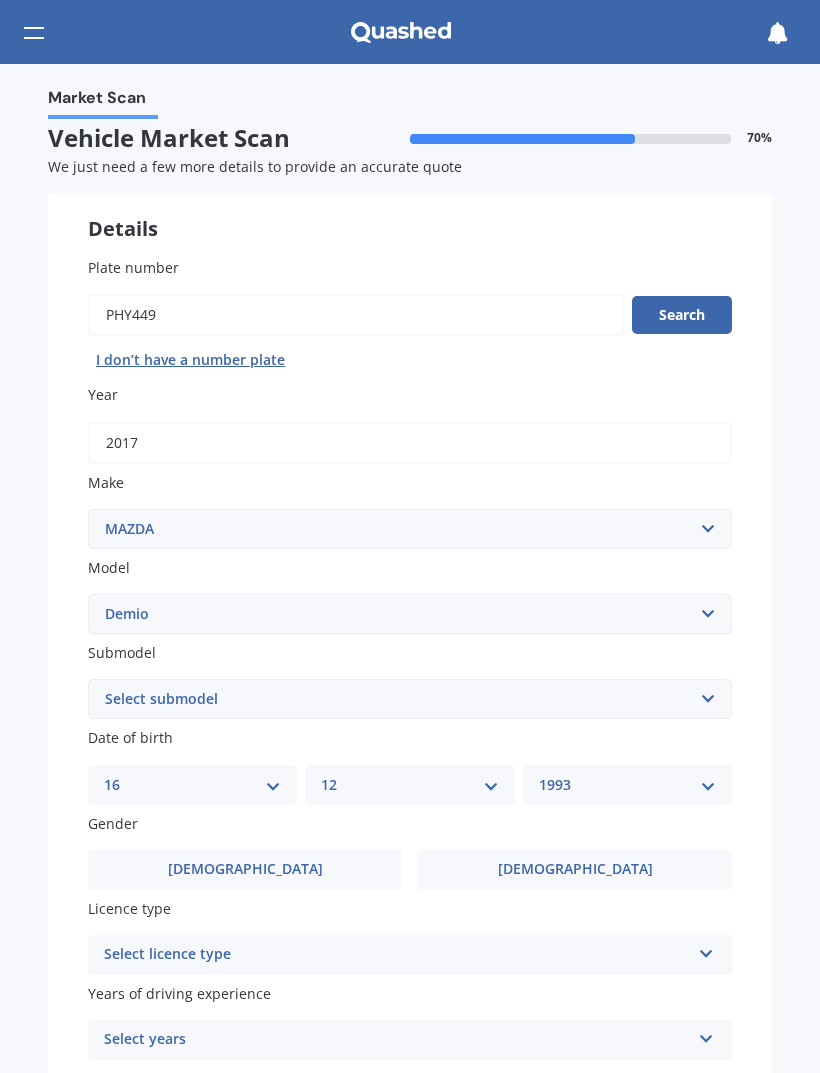 click on "Male" at bounding box center [245, 869] 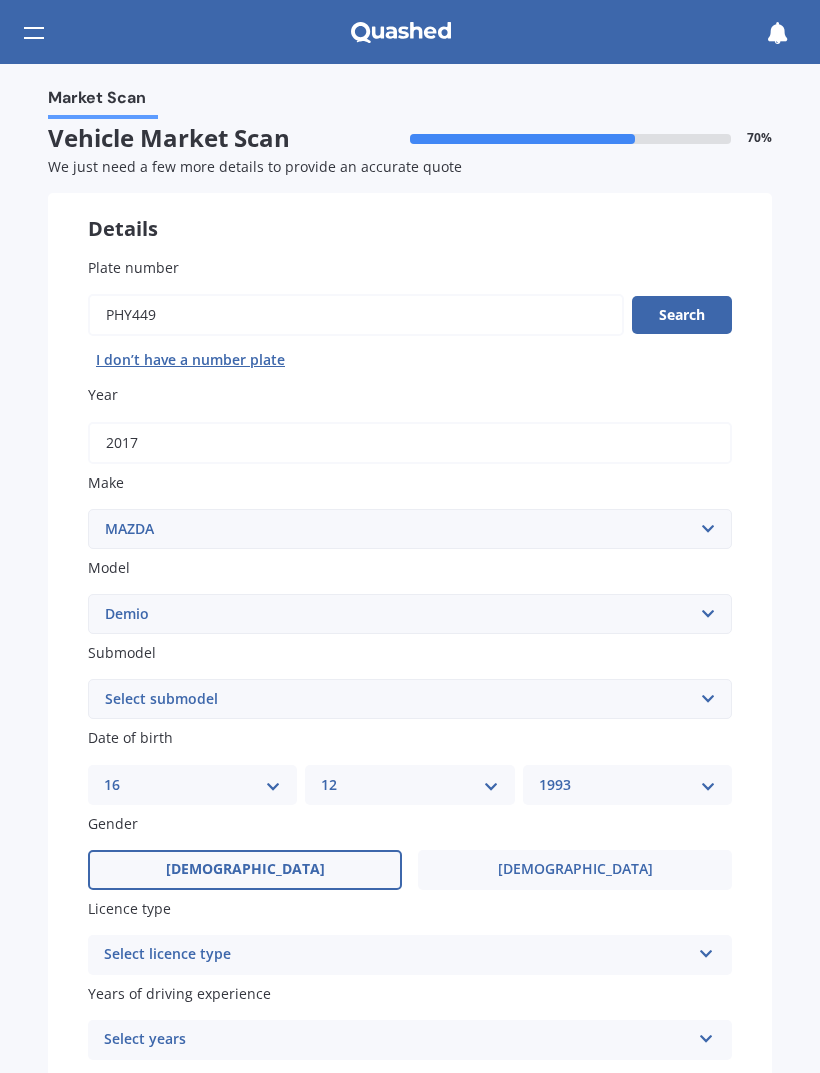 click on "Select licence type" at bounding box center (397, 955) 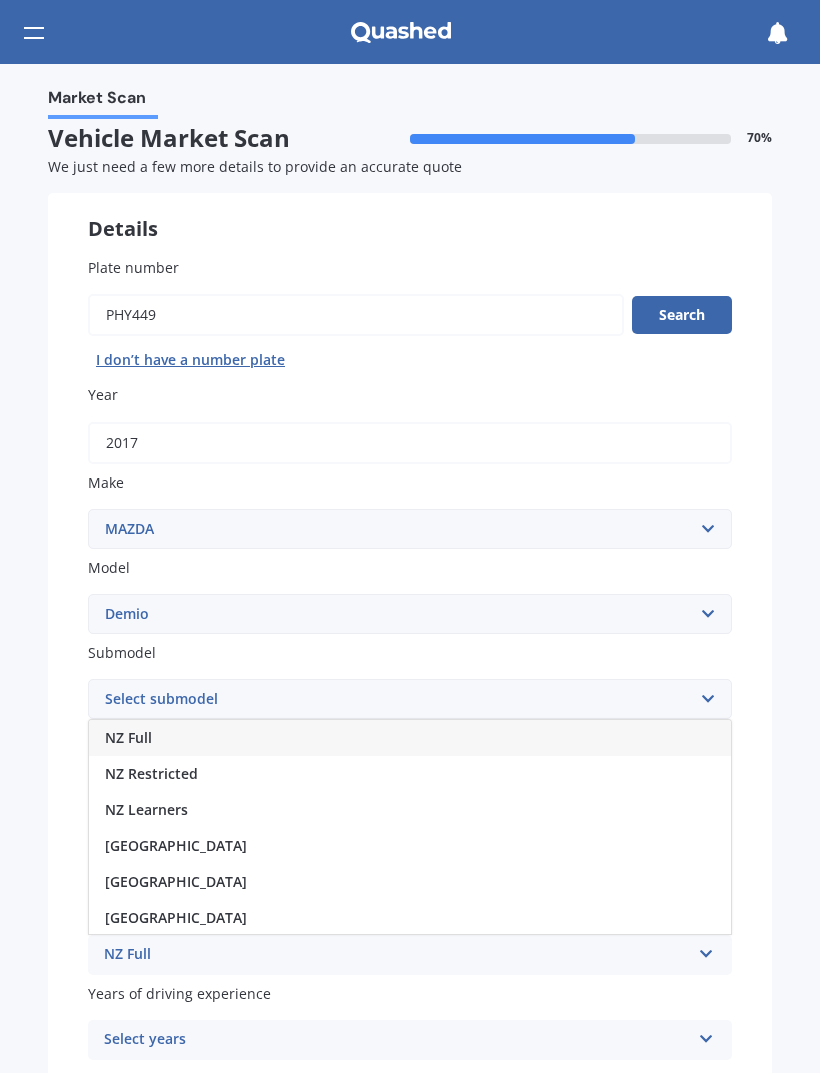 click on "NZ Full" at bounding box center [128, 737] 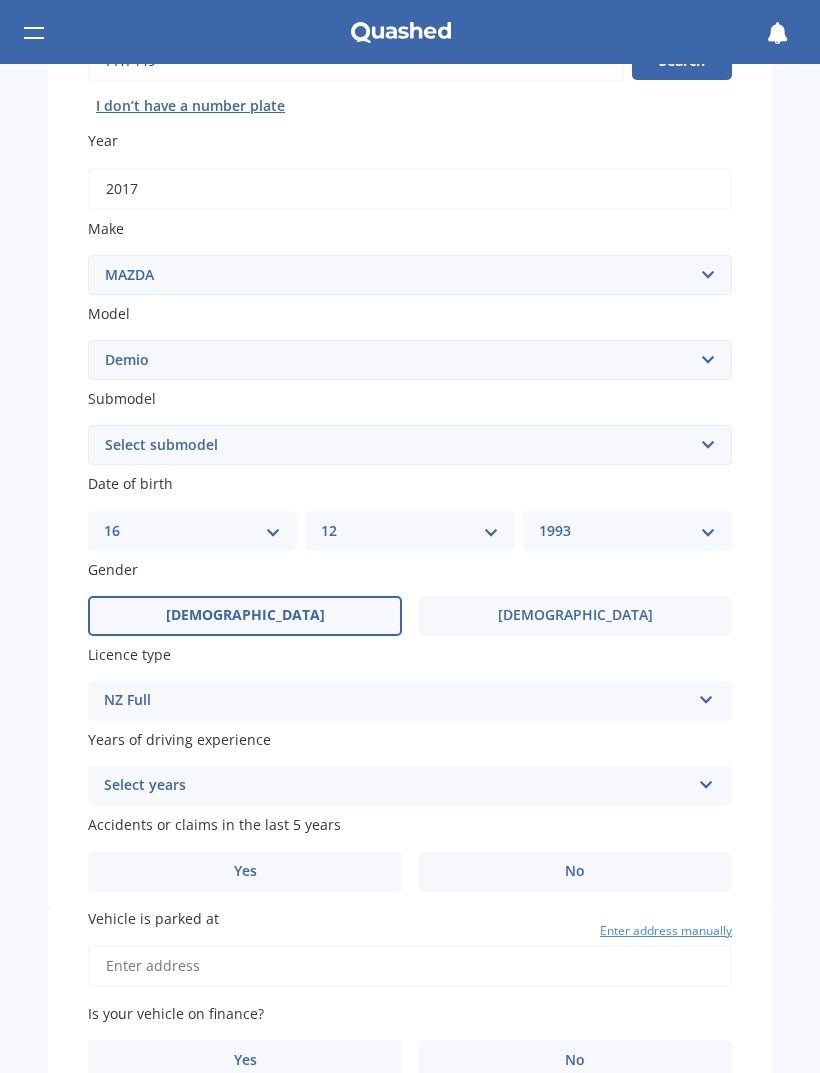 scroll, scrollTop: 271, scrollLeft: 0, axis: vertical 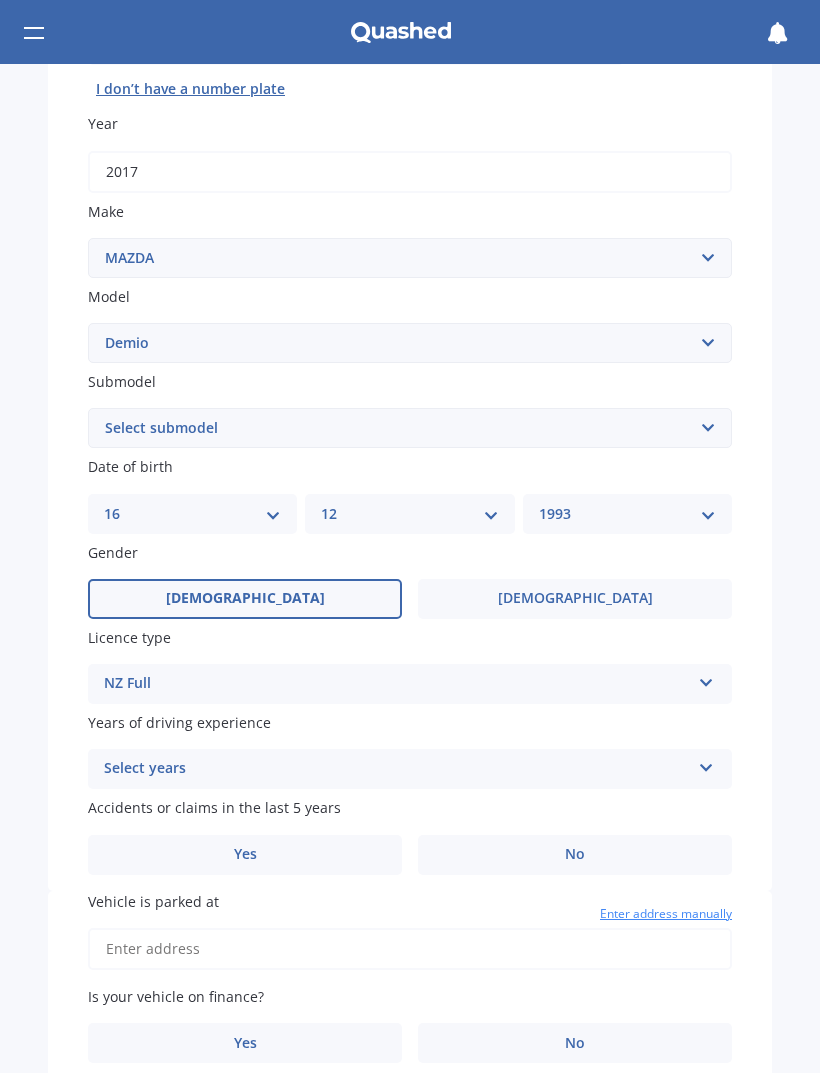 click at bounding box center [706, 764] 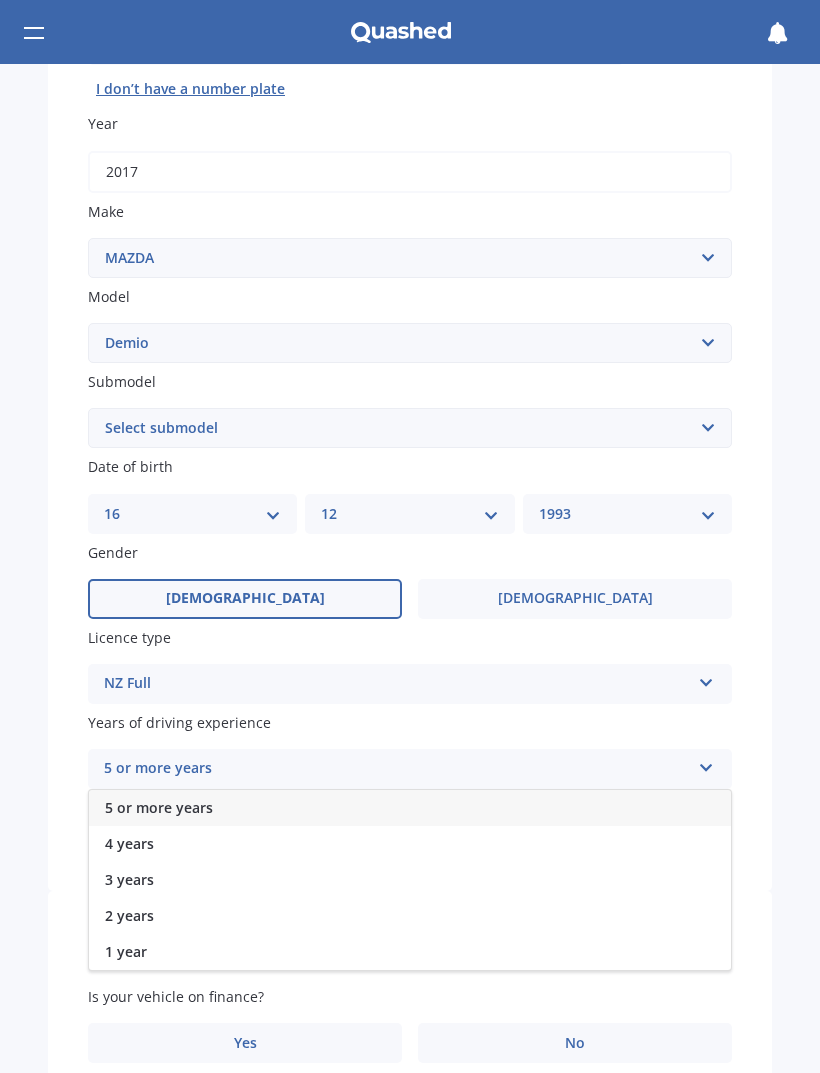 click on "5 or more years" at bounding box center [159, 807] 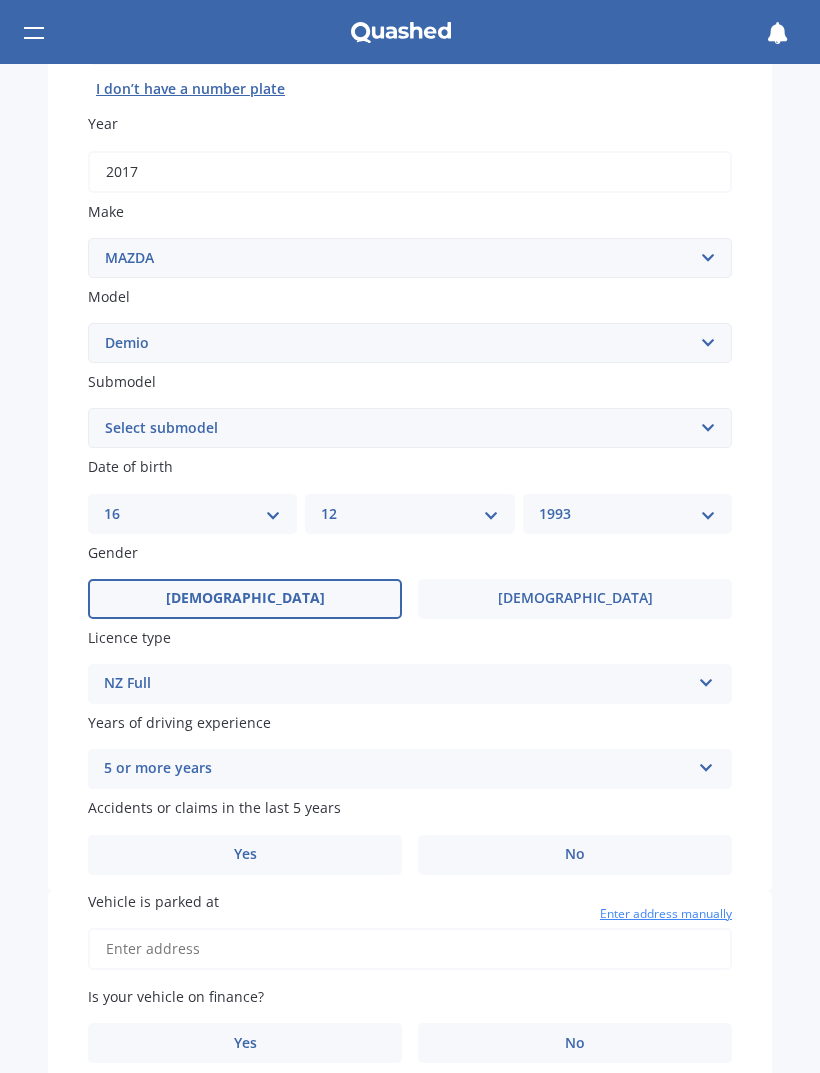 click on "No" at bounding box center (575, 854) 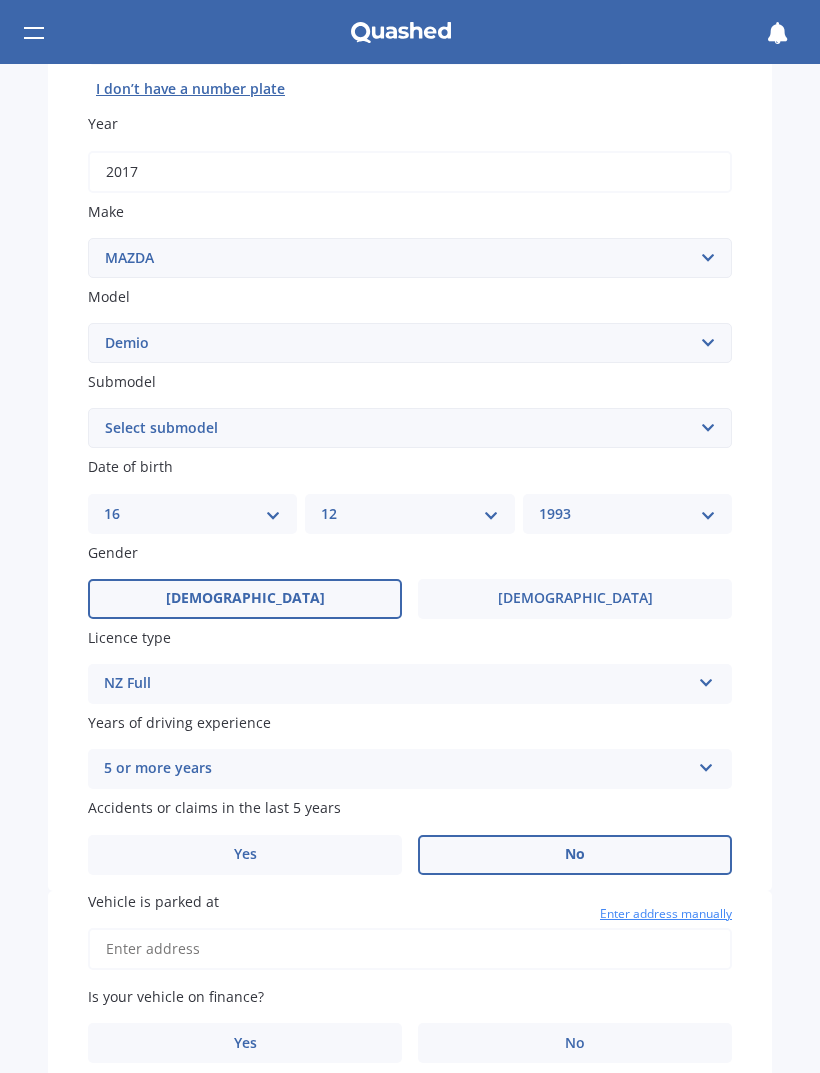 click on "Enter address manually" at bounding box center [666, 914] 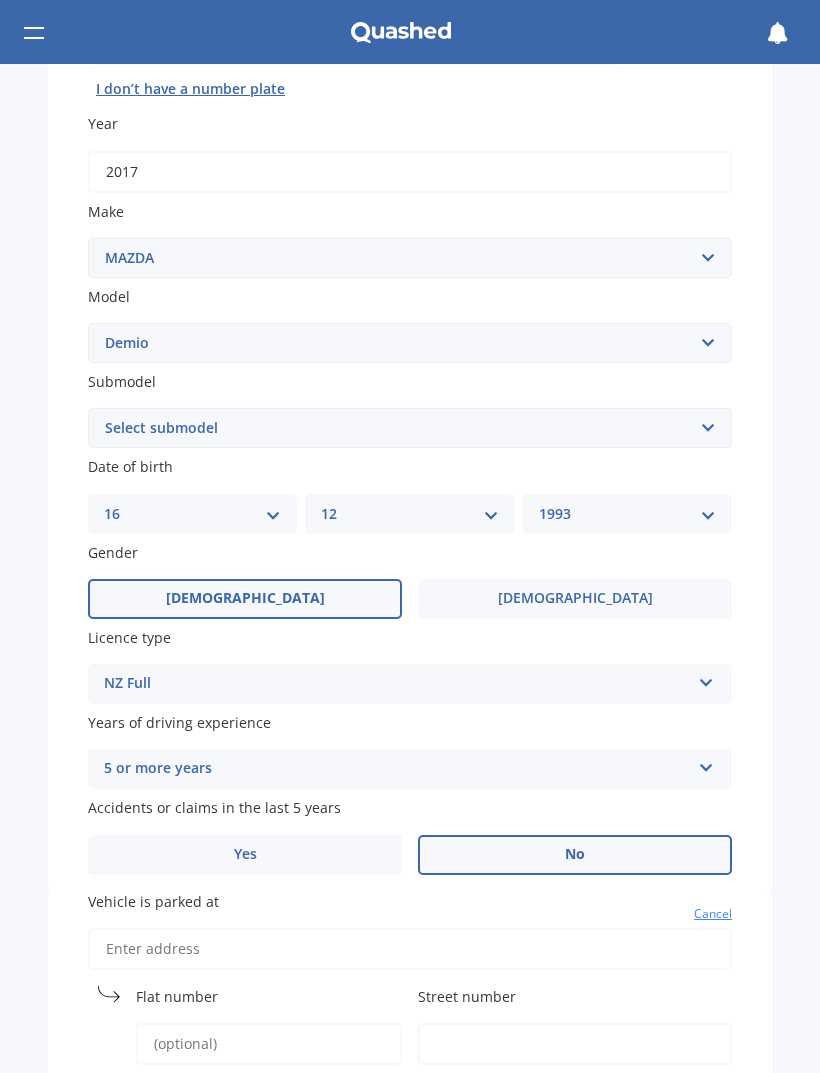 click on "Flat number" at bounding box center [177, 996] 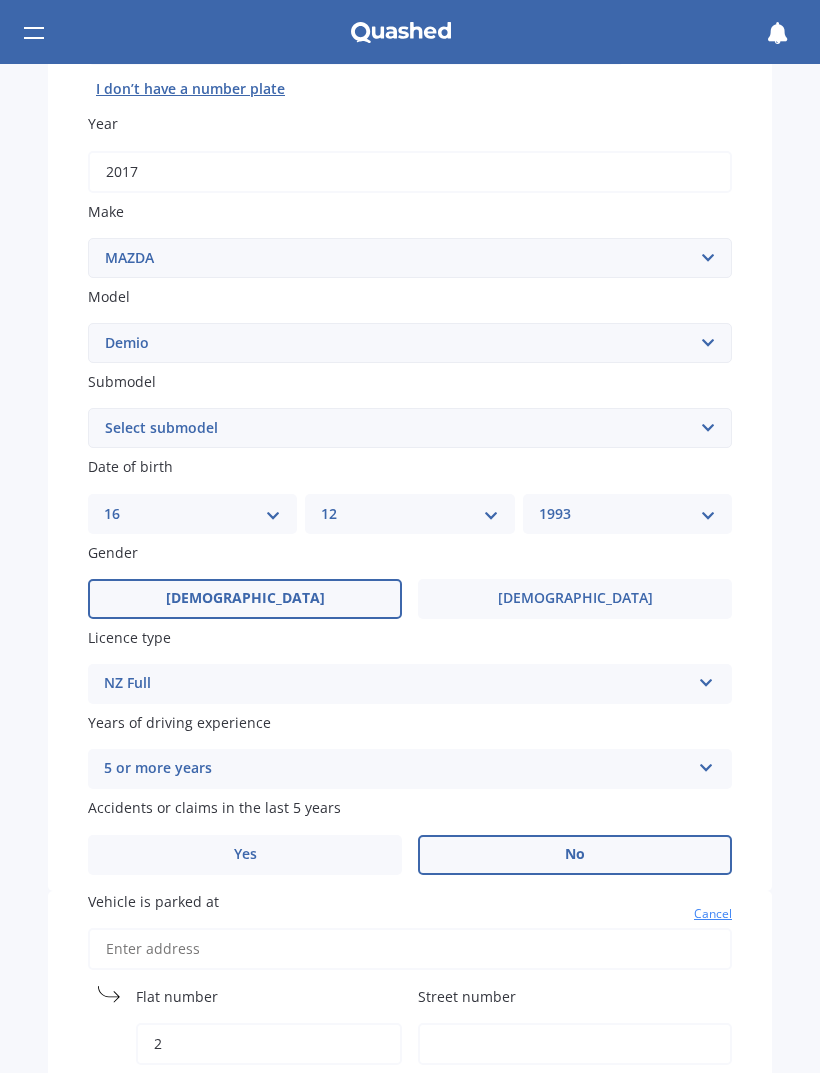 type on "2" 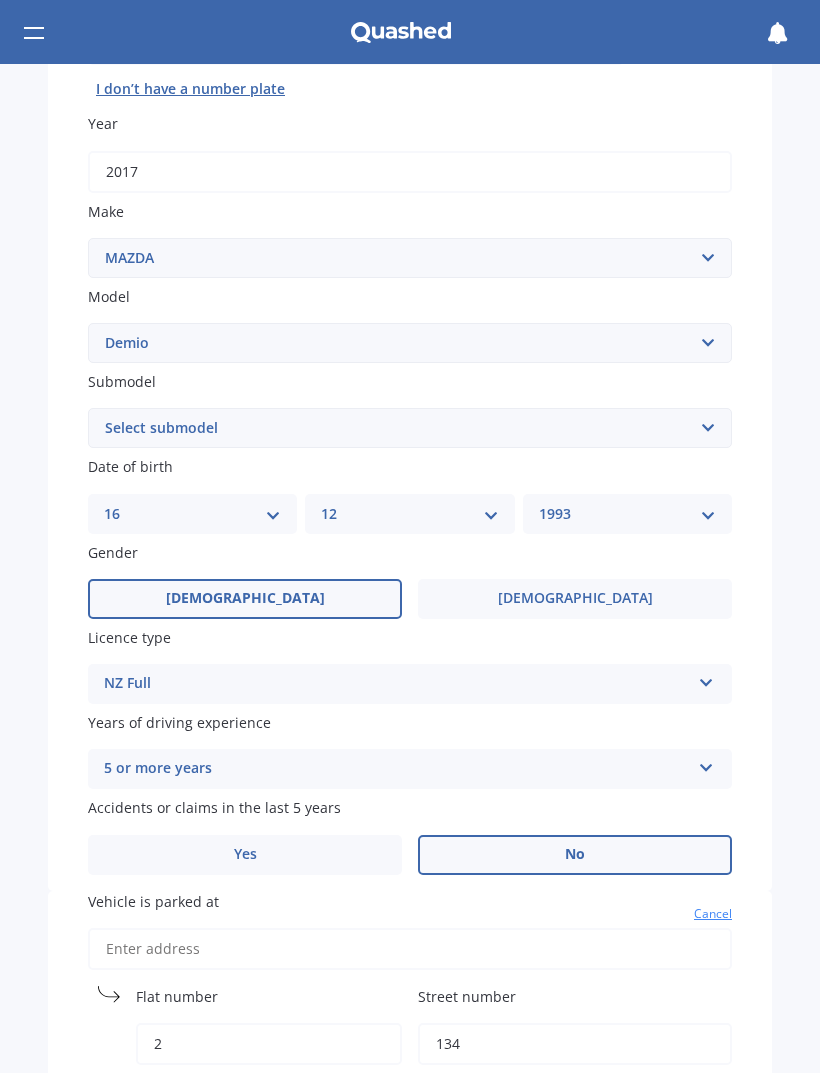 click on "134" at bounding box center (575, 1044) 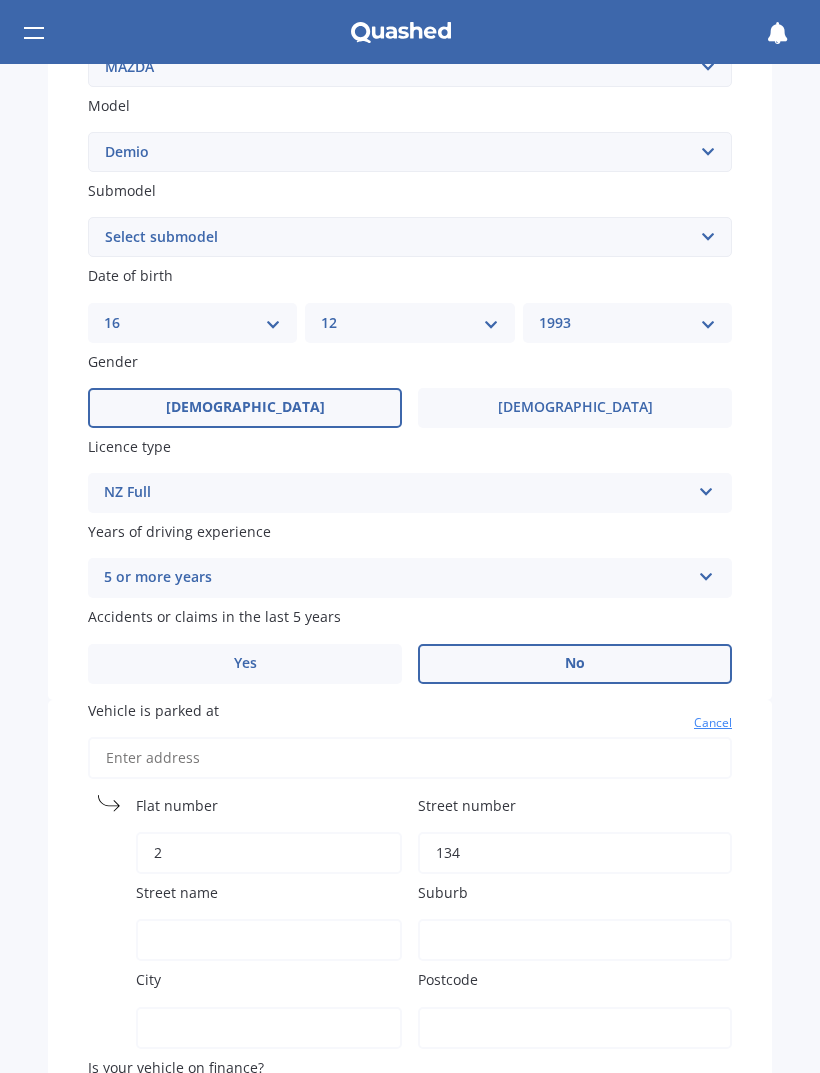 scroll, scrollTop: 464, scrollLeft: 0, axis: vertical 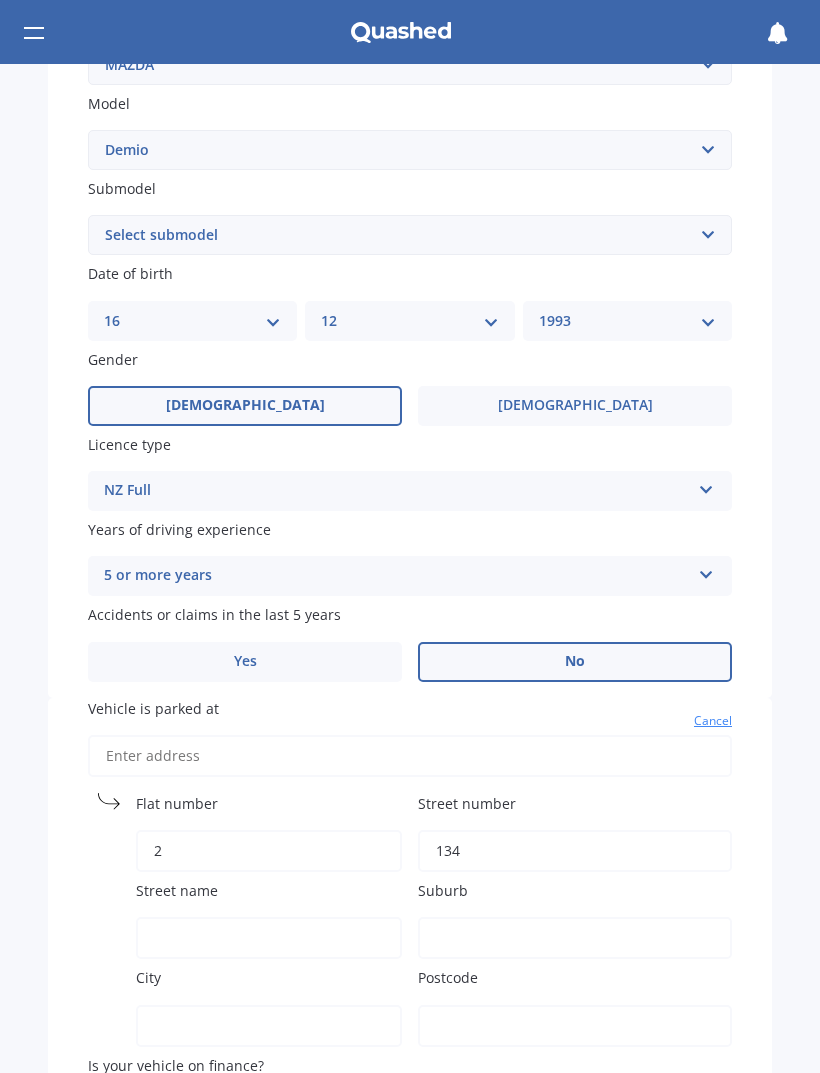 type on "134" 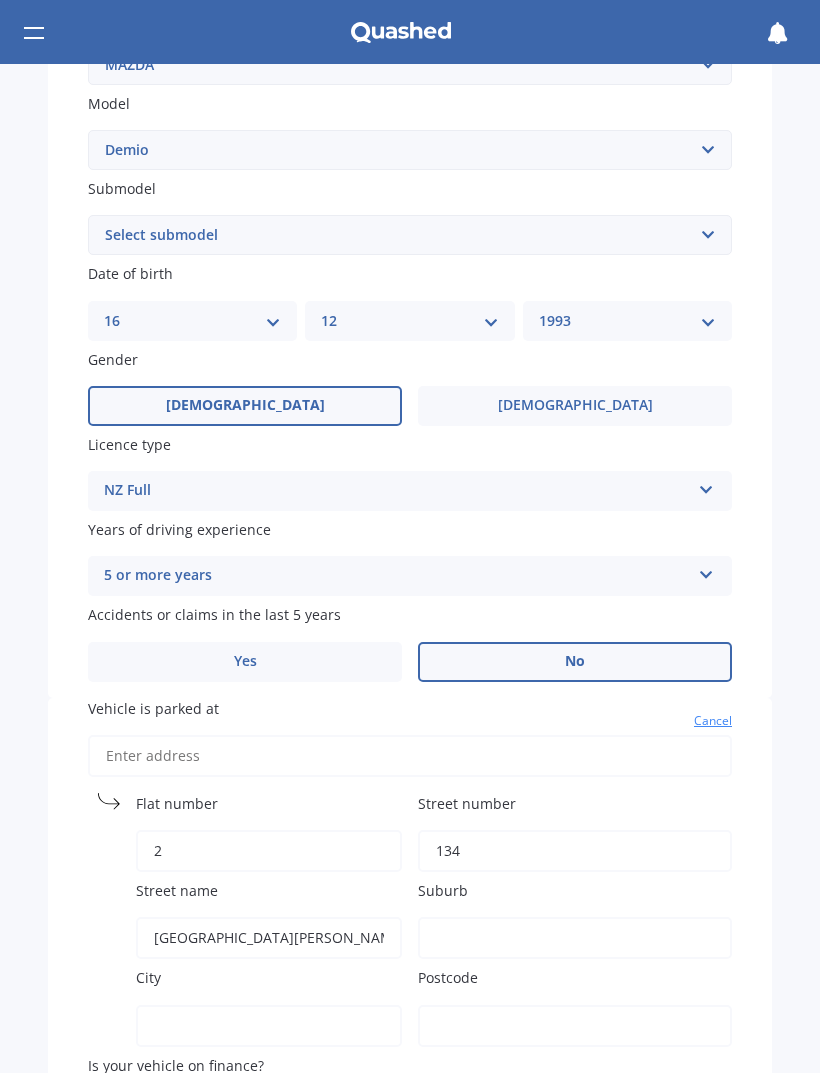 type on "St george st" 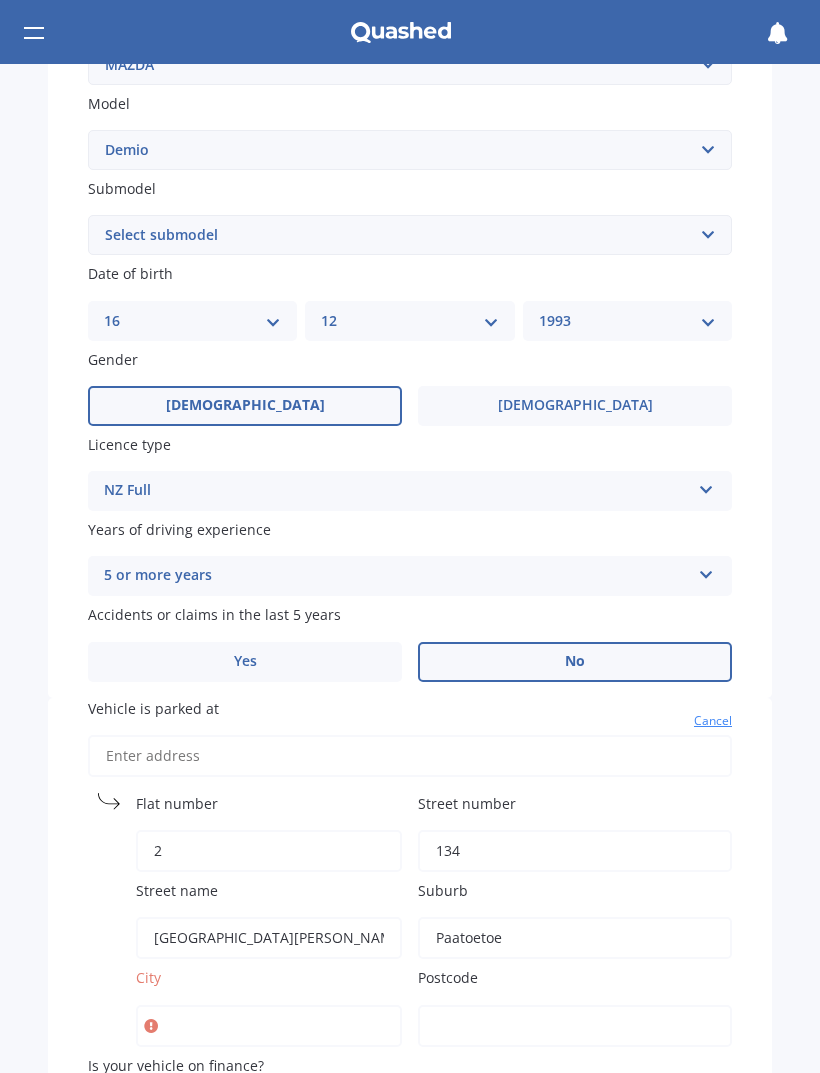 type on "Paatoetoe" 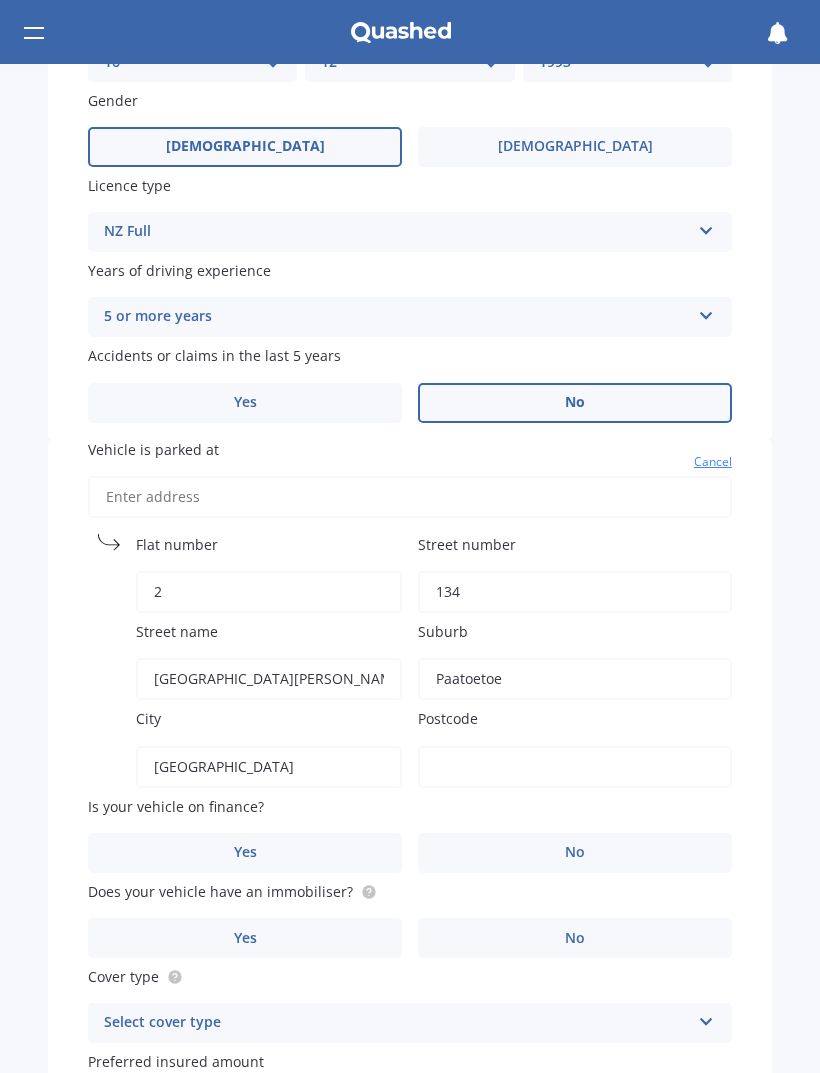 scroll, scrollTop: 721, scrollLeft: 0, axis: vertical 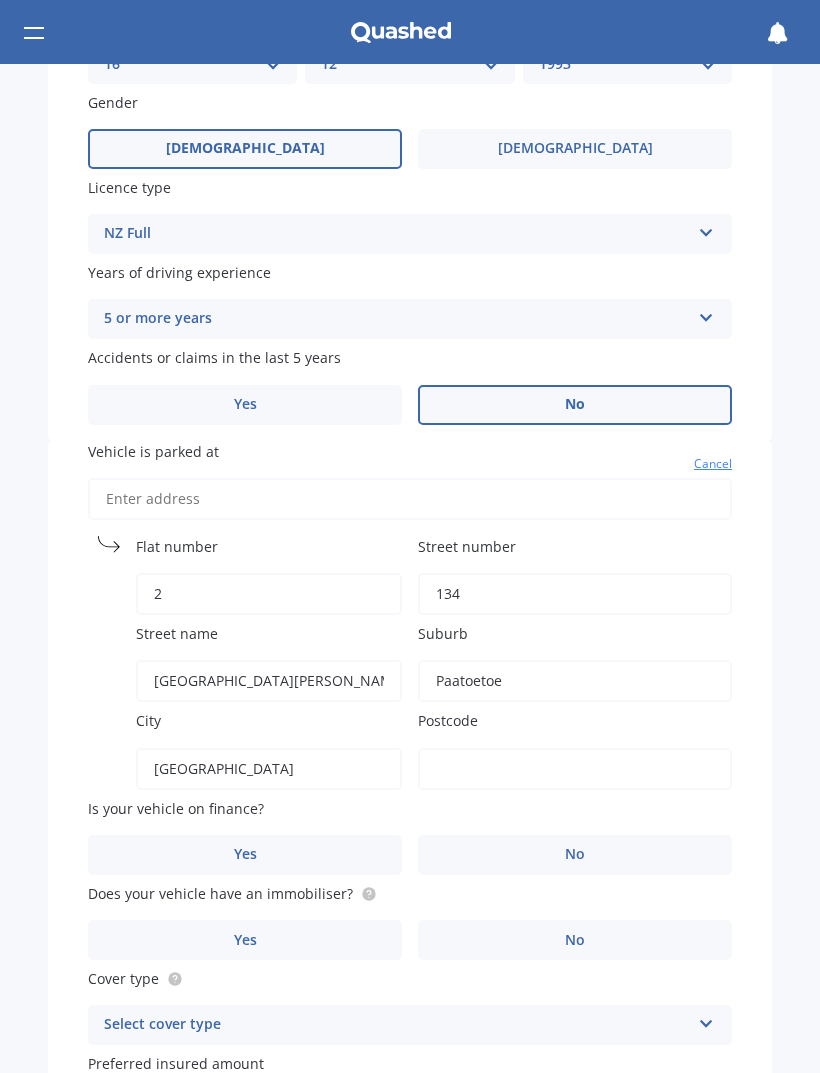 type on "Auckland" 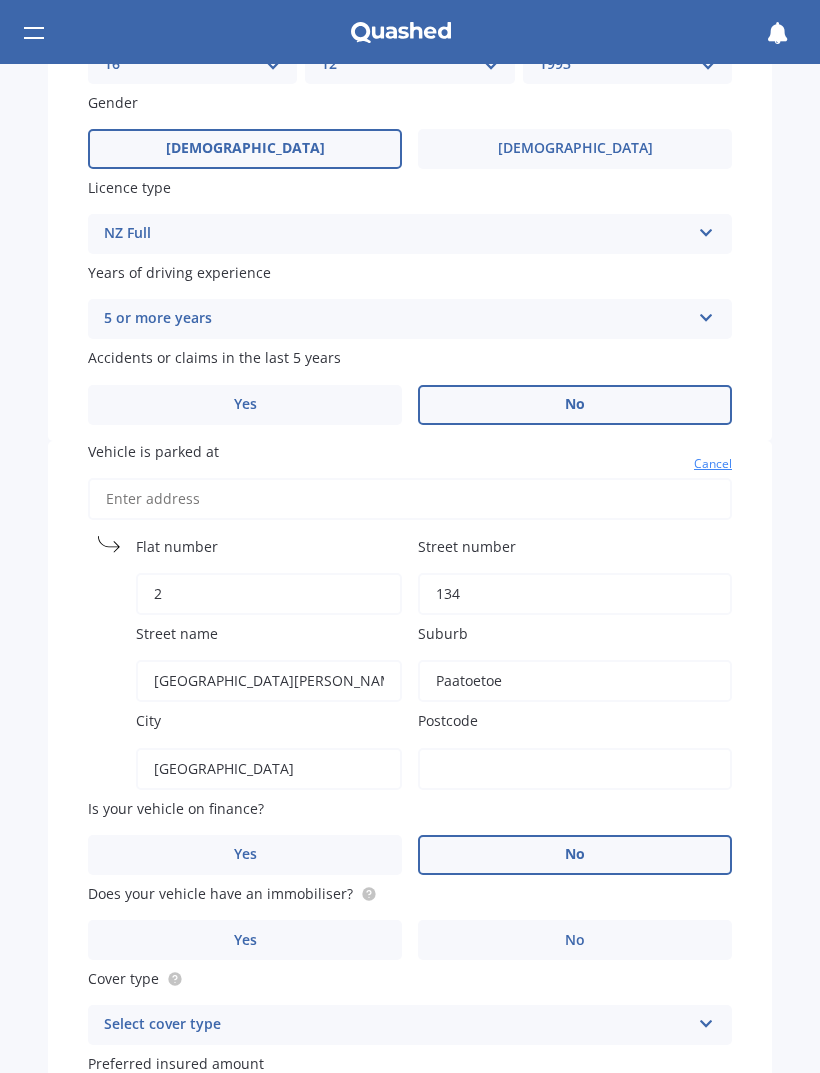 click on "No" at bounding box center (575, 940) 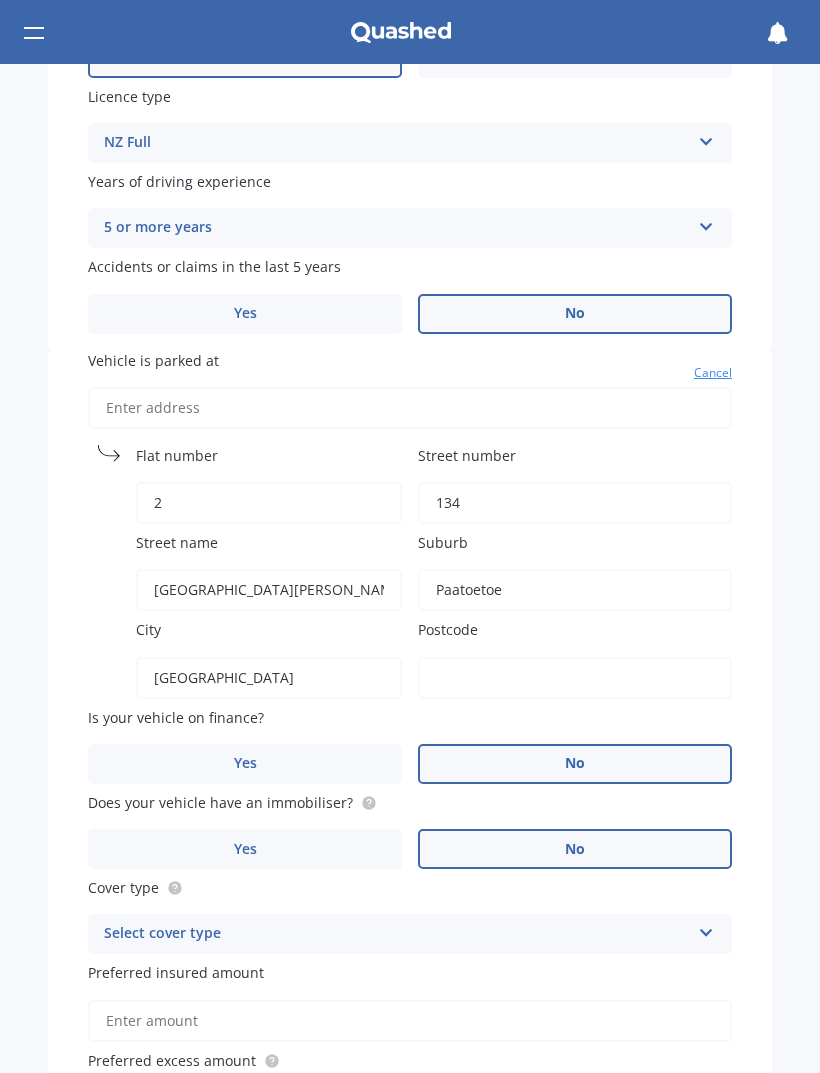 scroll, scrollTop: 814, scrollLeft: 0, axis: vertical 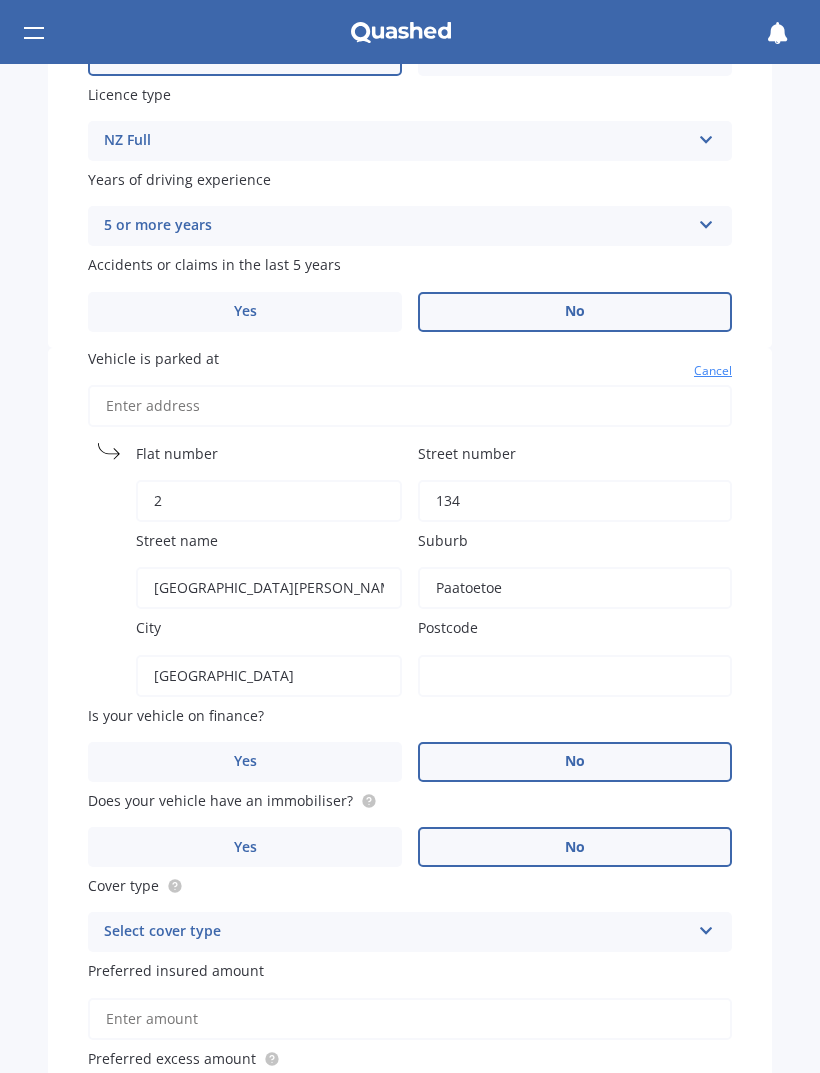 click at bounding box center [706, 927] 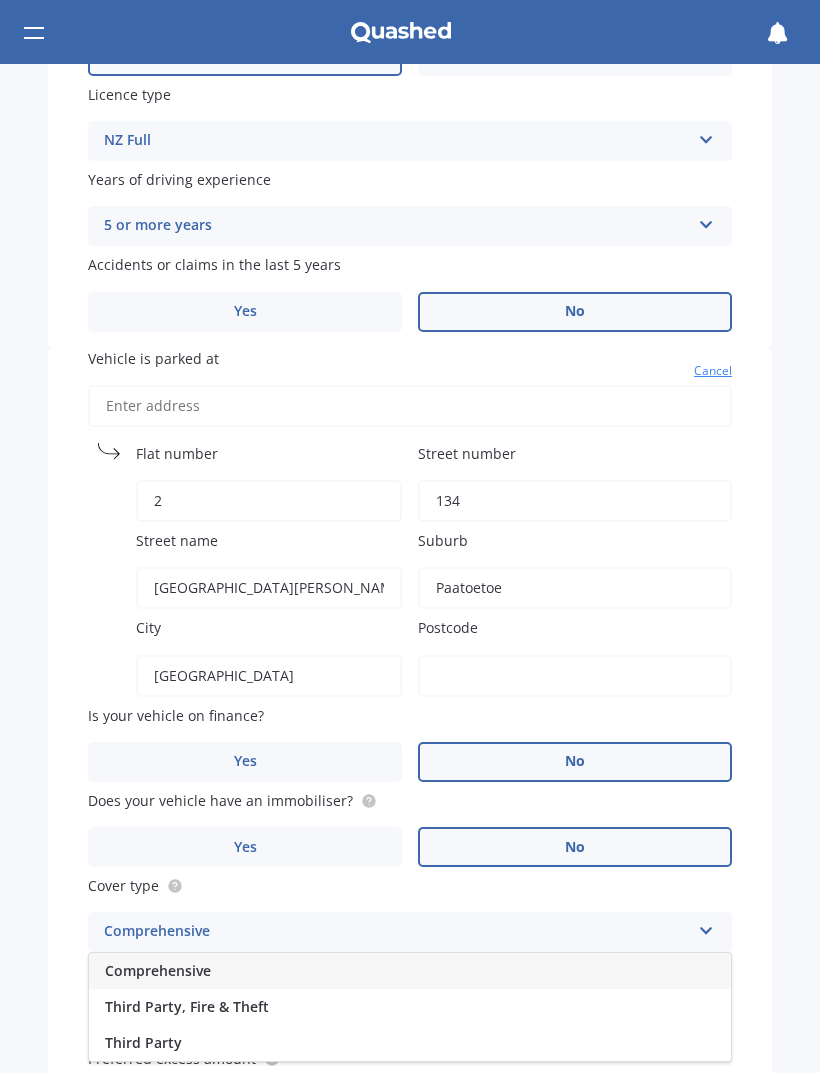 click on "Third Party, Fire & Theft" at bounding box center (187, 1006) 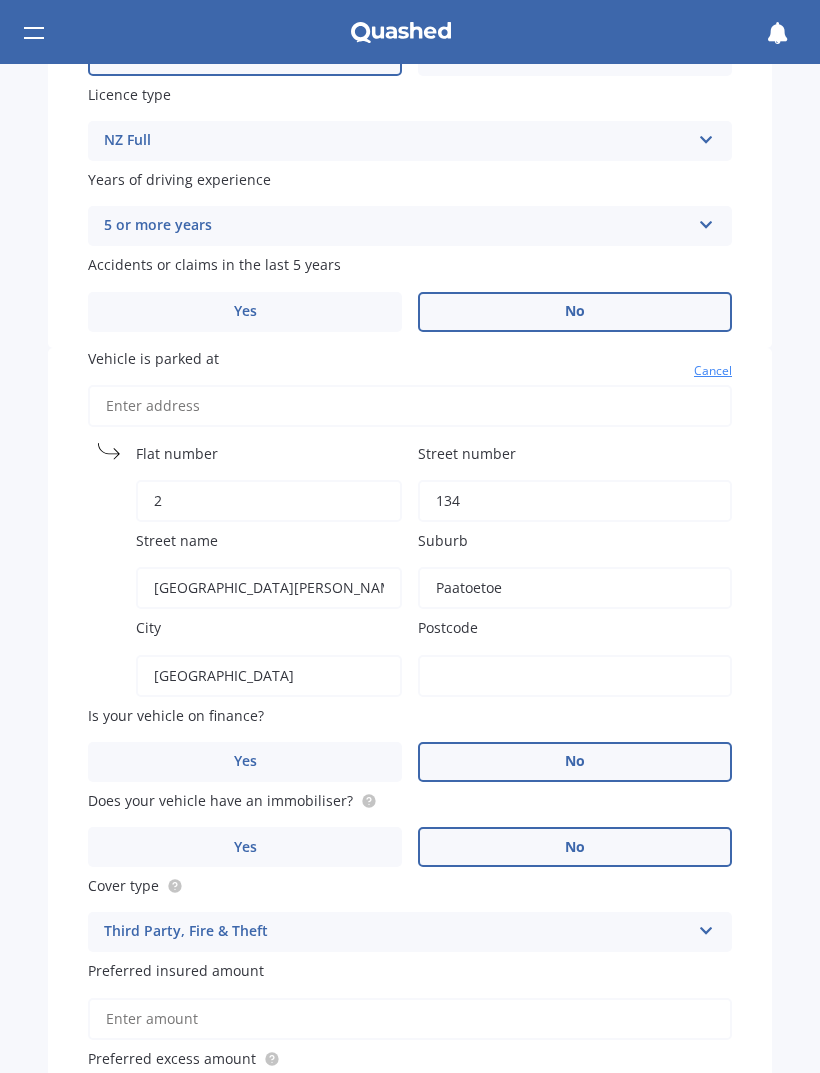 click on "Preferred insured amount" at bounding box center (410, 1019) 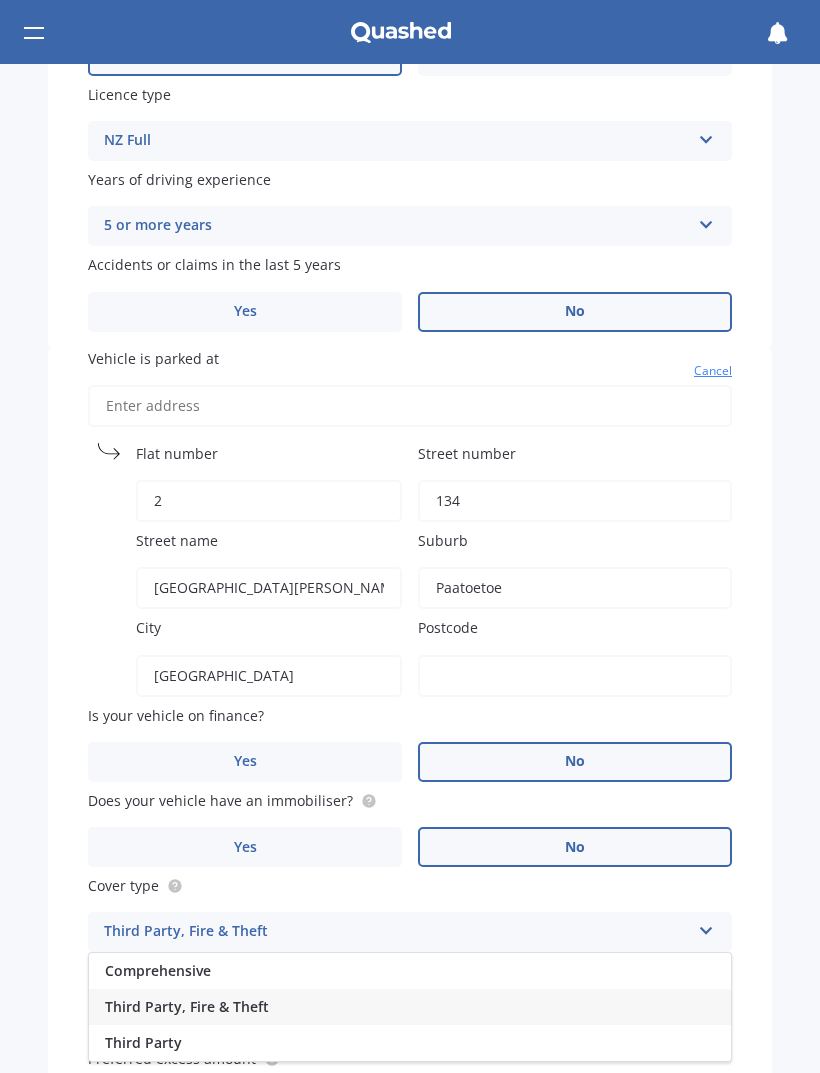 click on "Comprehensive" at bounding box center (158, 970) 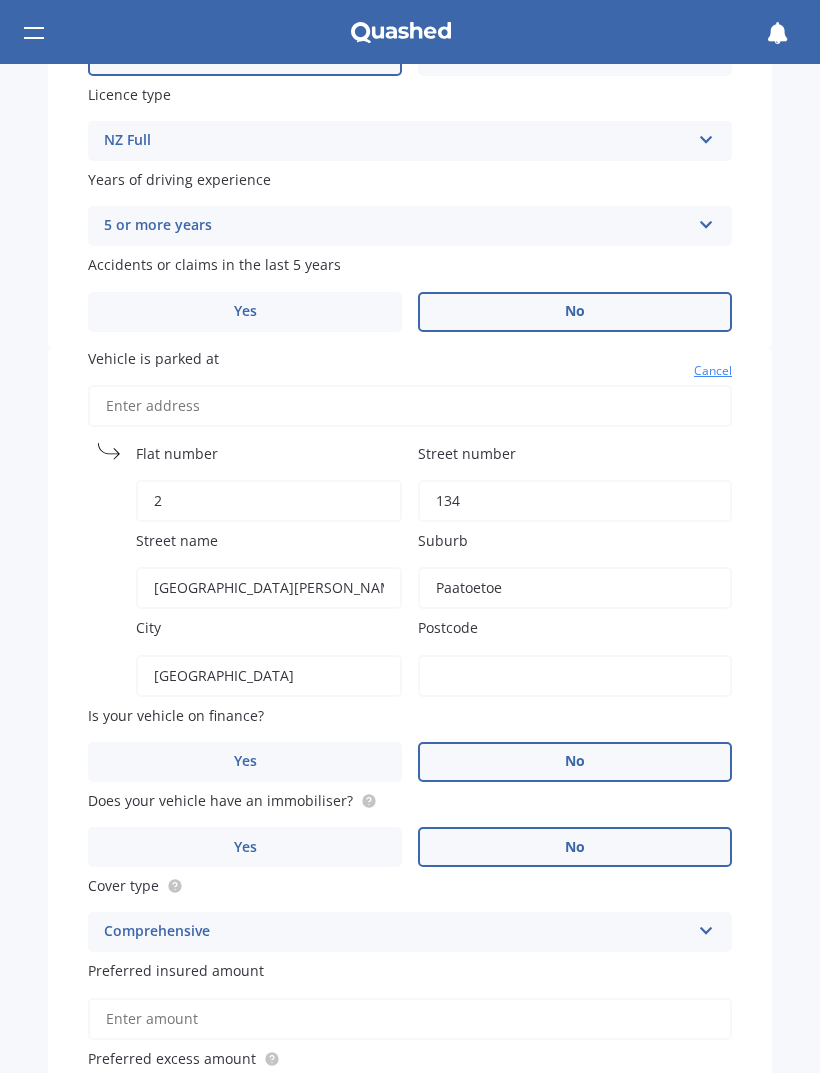 click on "Preferred insured amount" at bounding box center (410, 1019) 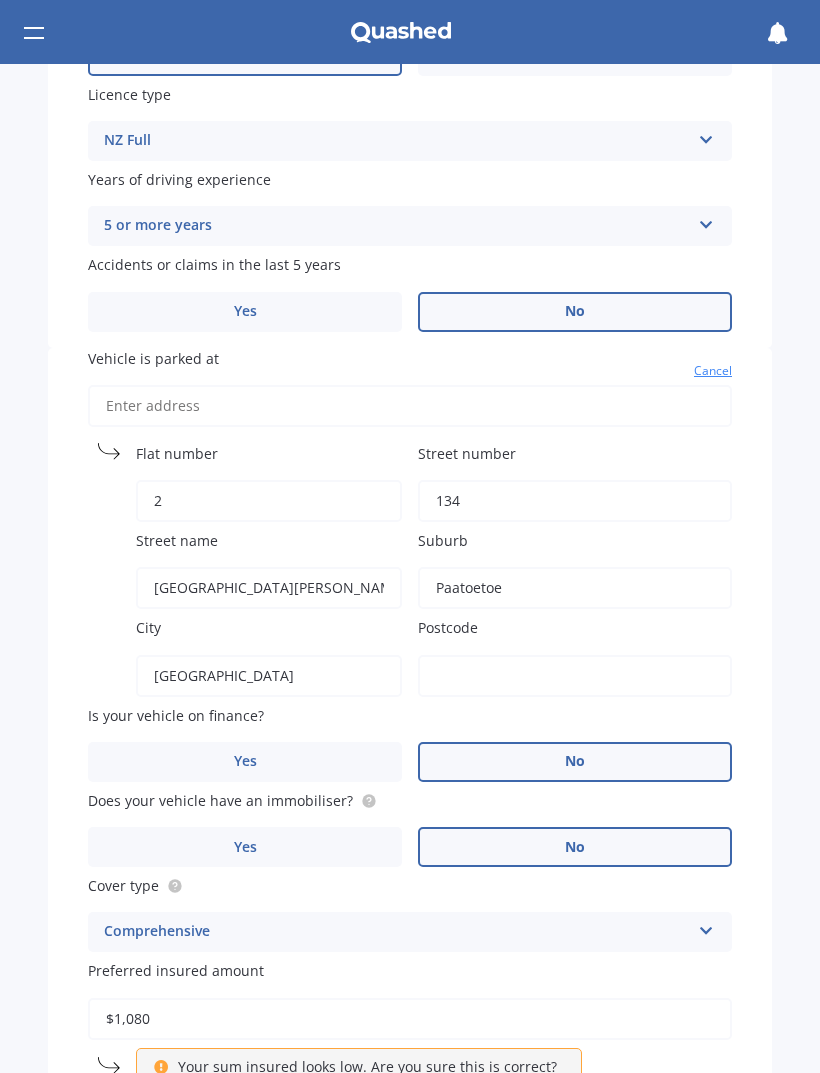 type on "$10,800" 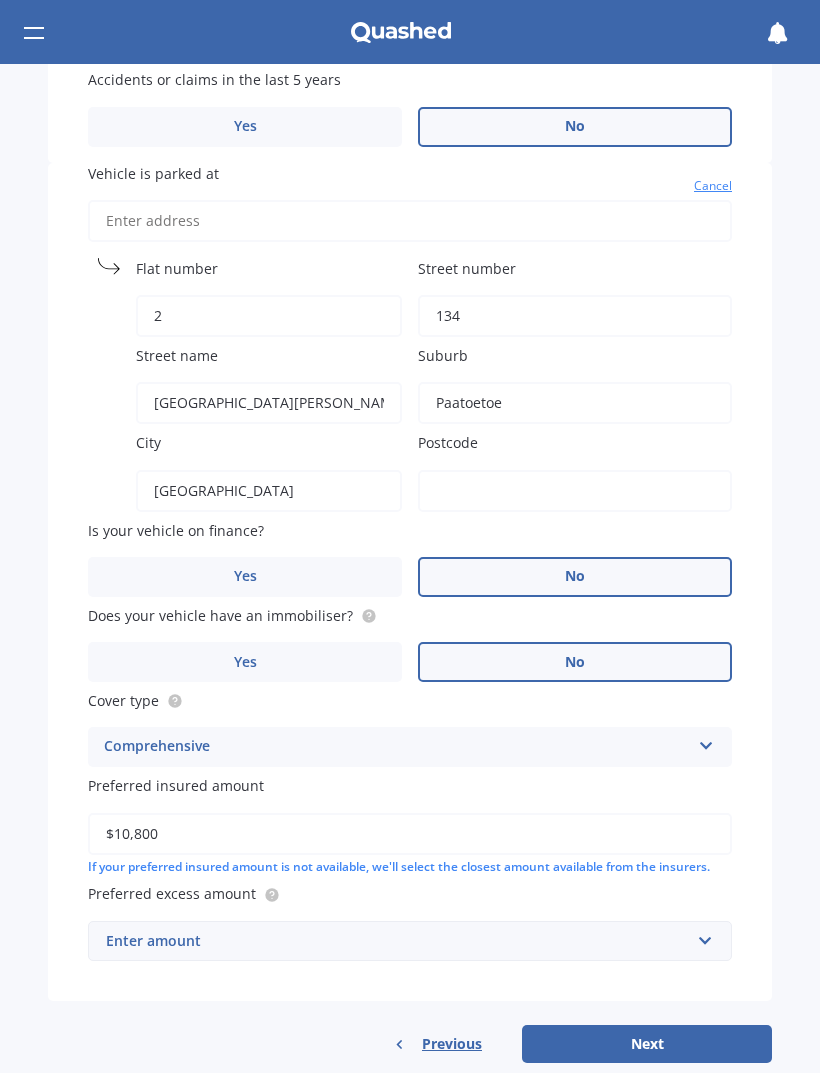 scroll, scrollTop: 998, scrollLeft: 0, axis: vertical 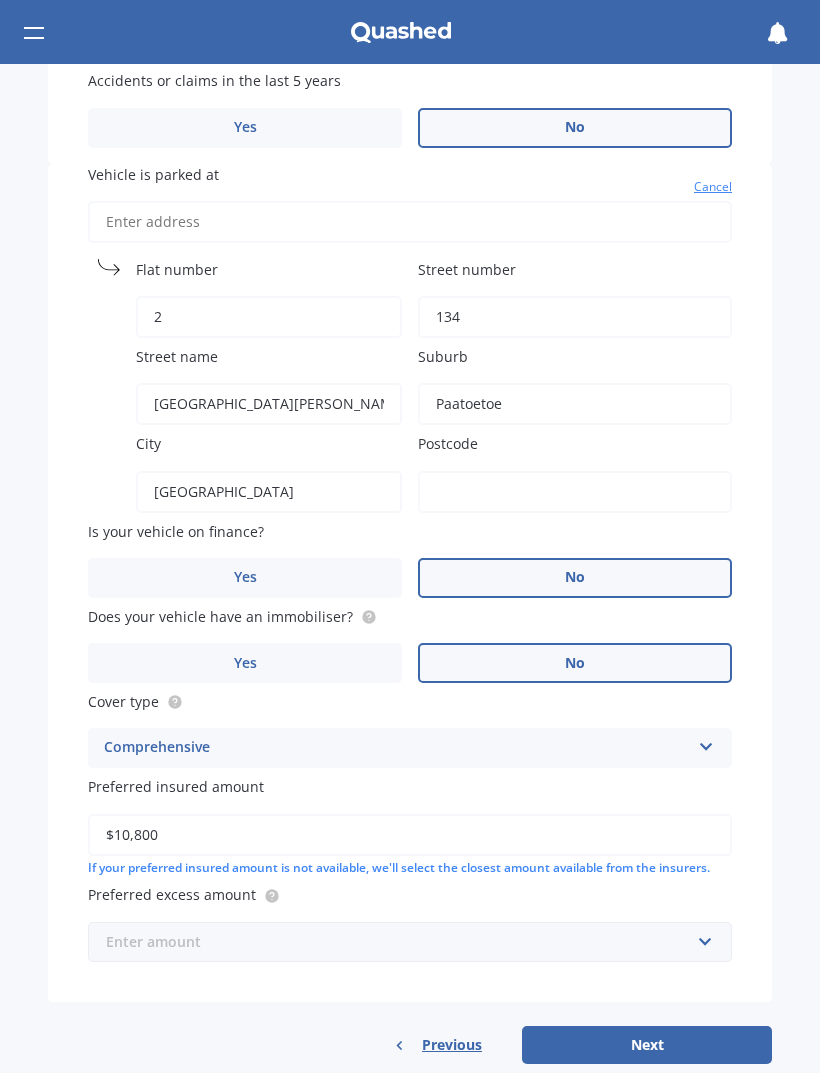 click at bounding box center [403, 942] 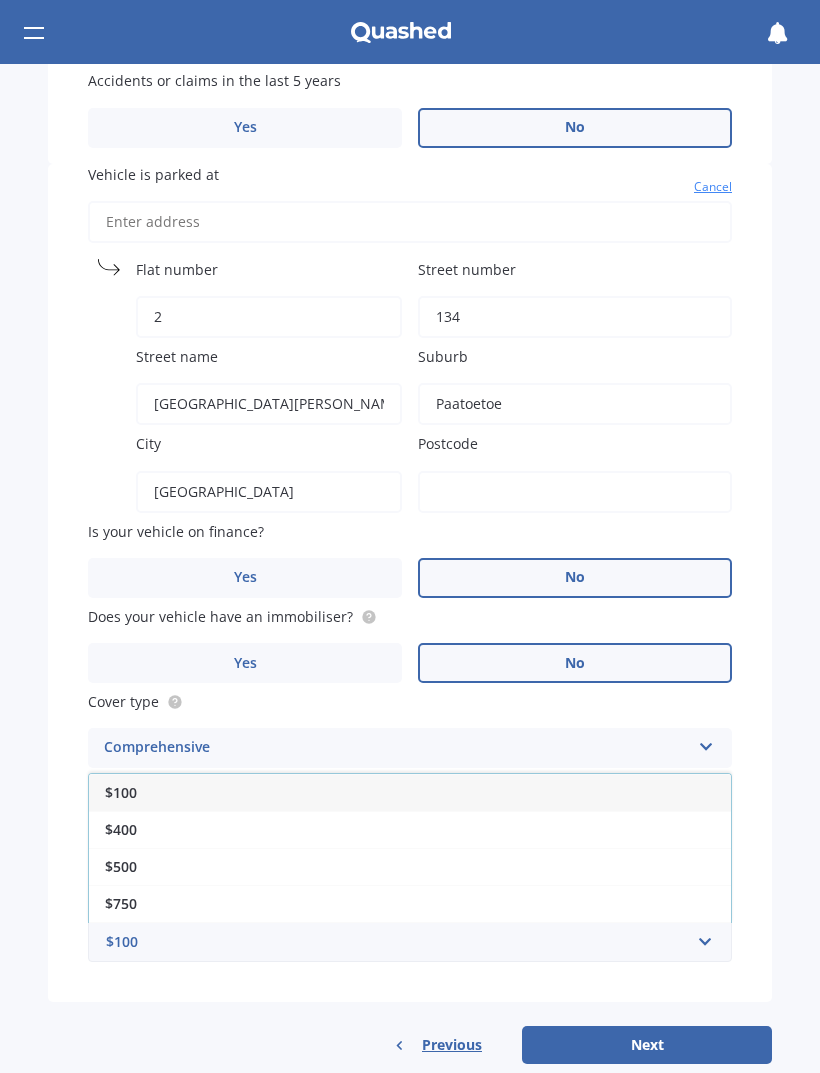 click on "$750" at bounding box center [121, 903] 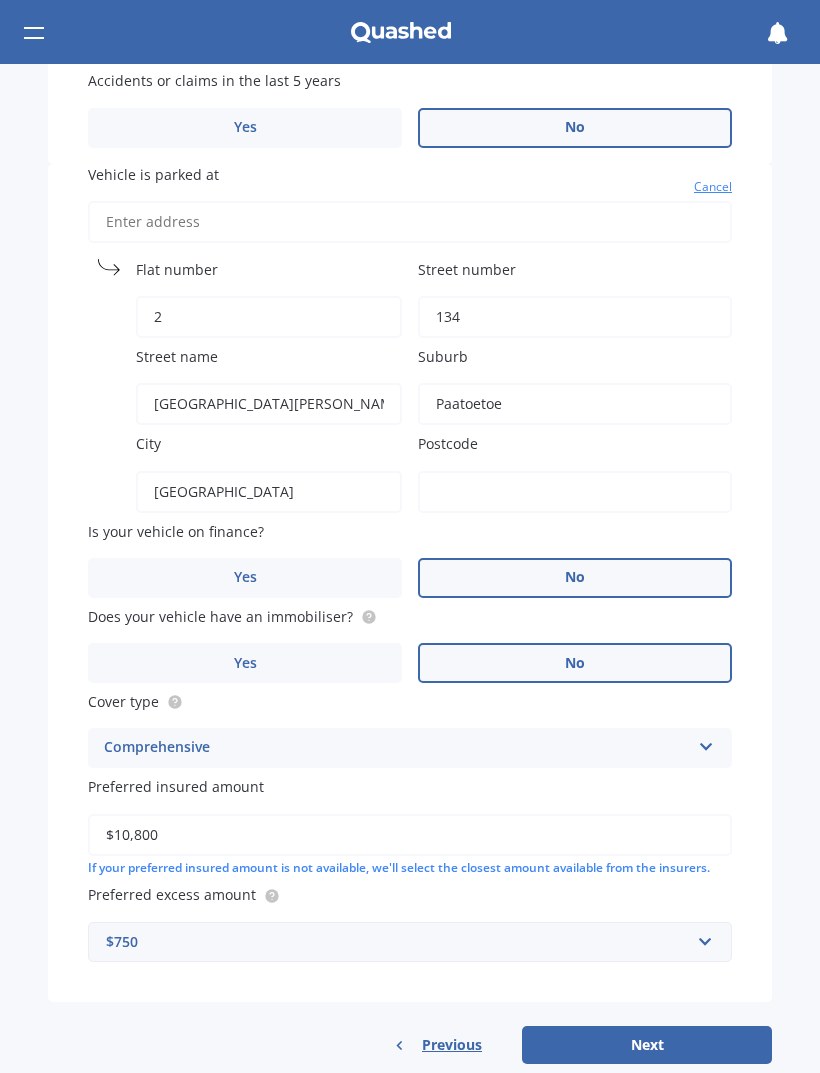 click on "Next" at bounding box center [647, 1045] 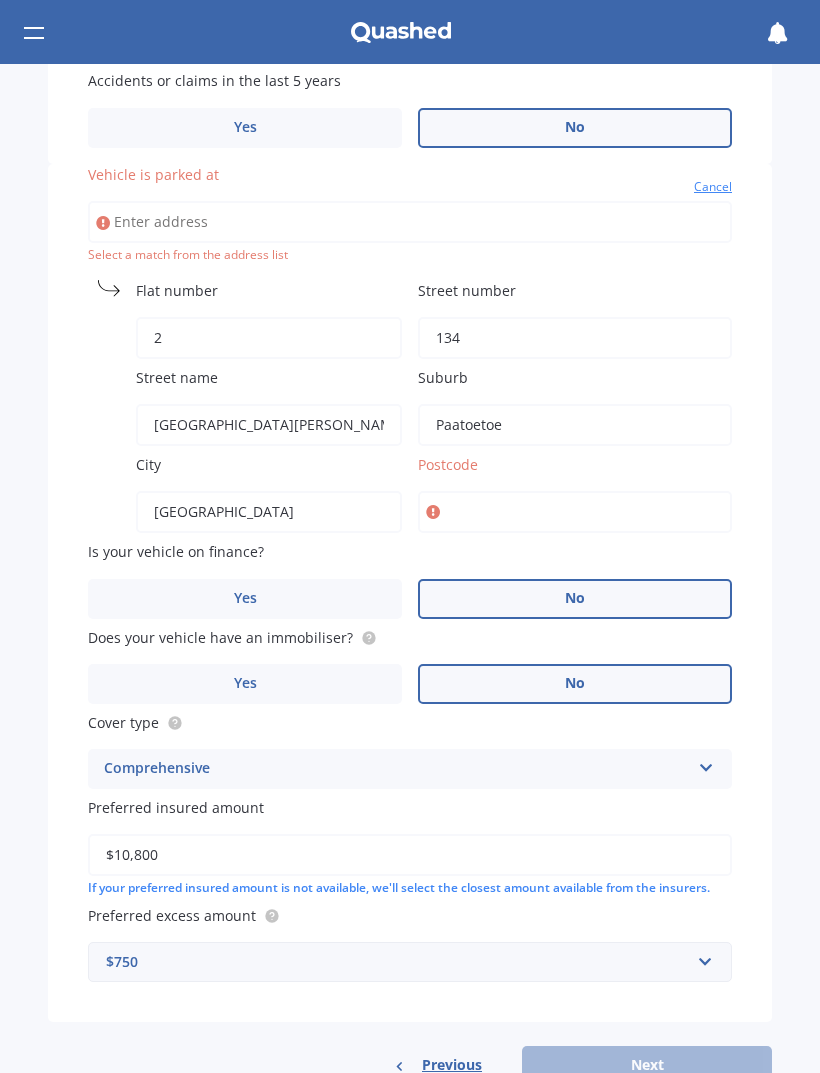 click on "Vehicle is parked at" at bounding box center (410, 222) 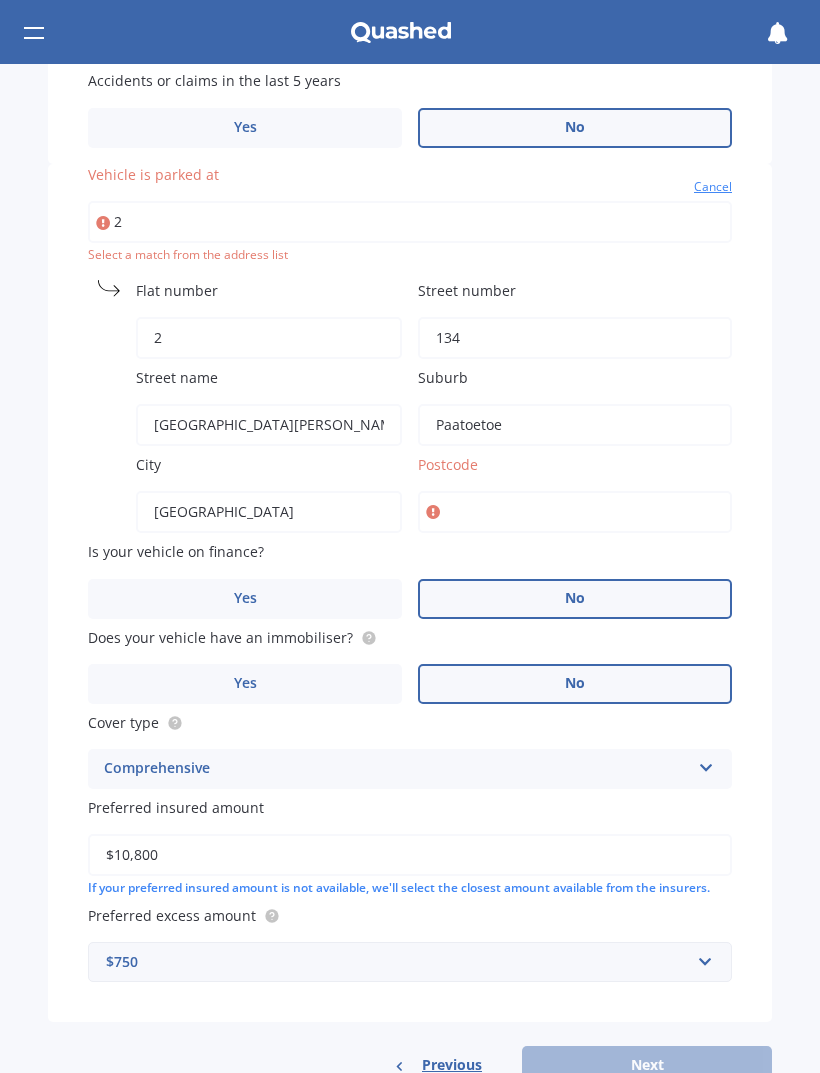 type 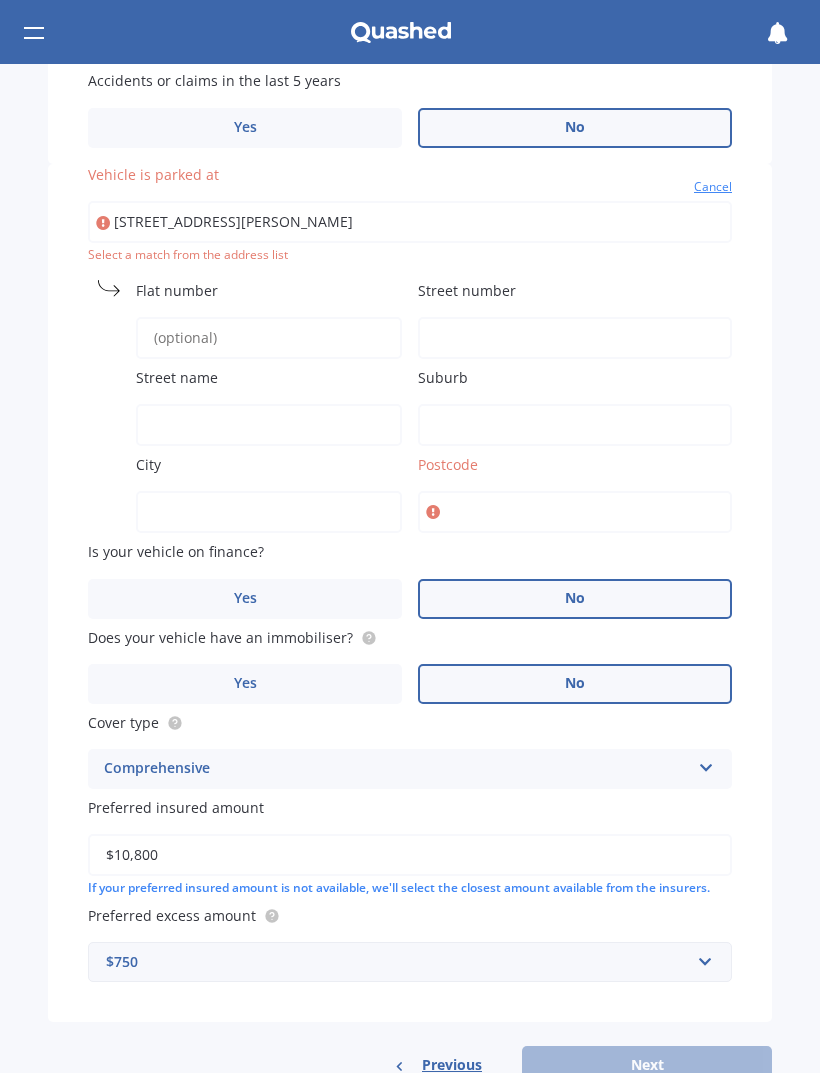 type on "2/134 Saint George Street, Papatoetoe, Auckland 2025" 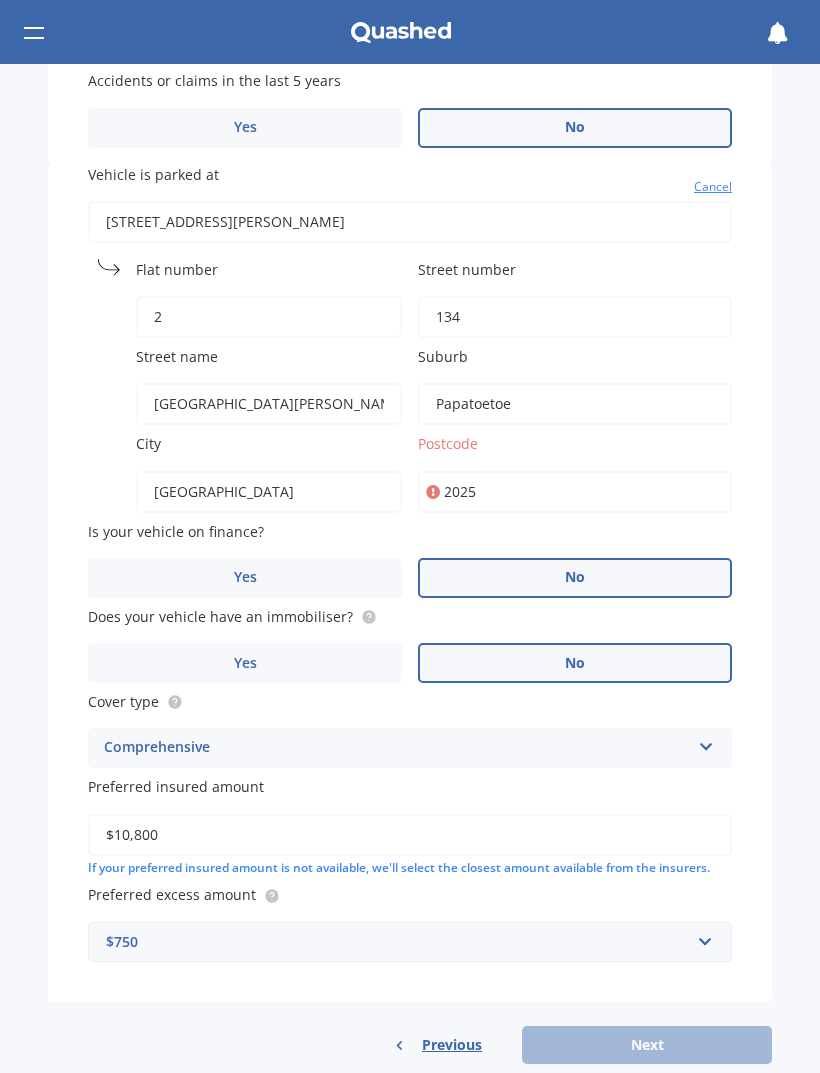 click on "No" at bounding box center [575, 577] 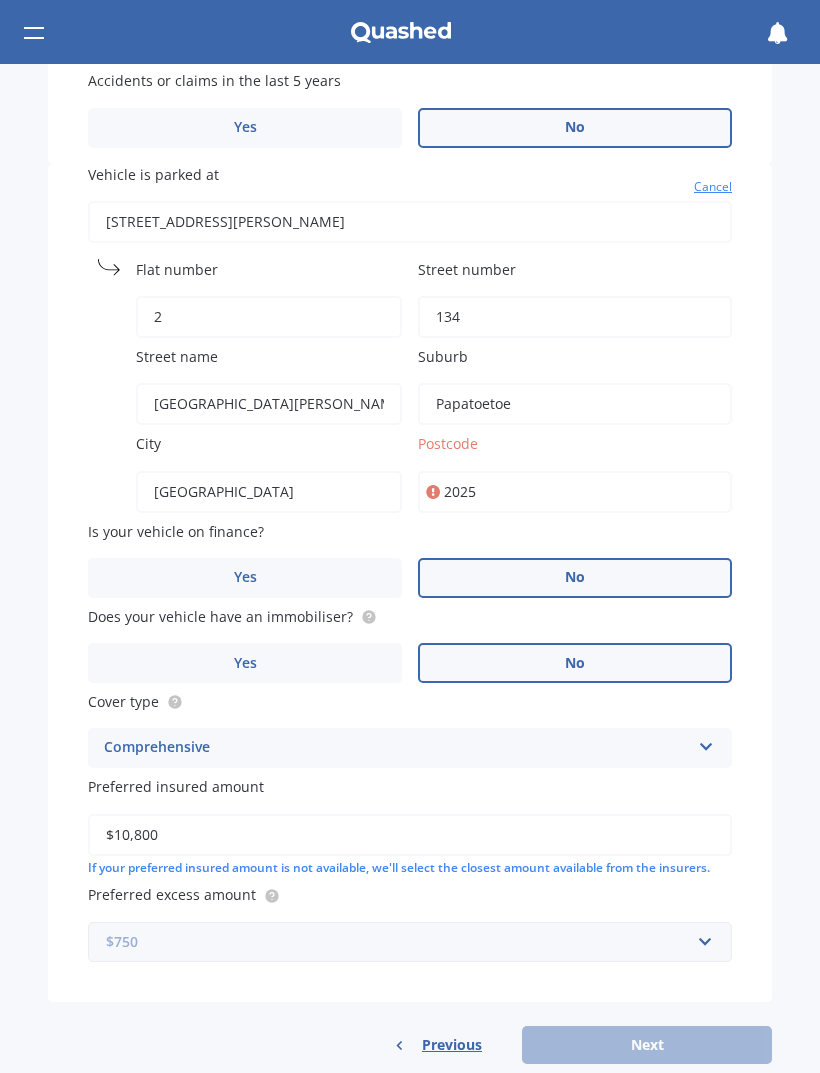 click at bounding box center (403, 942) 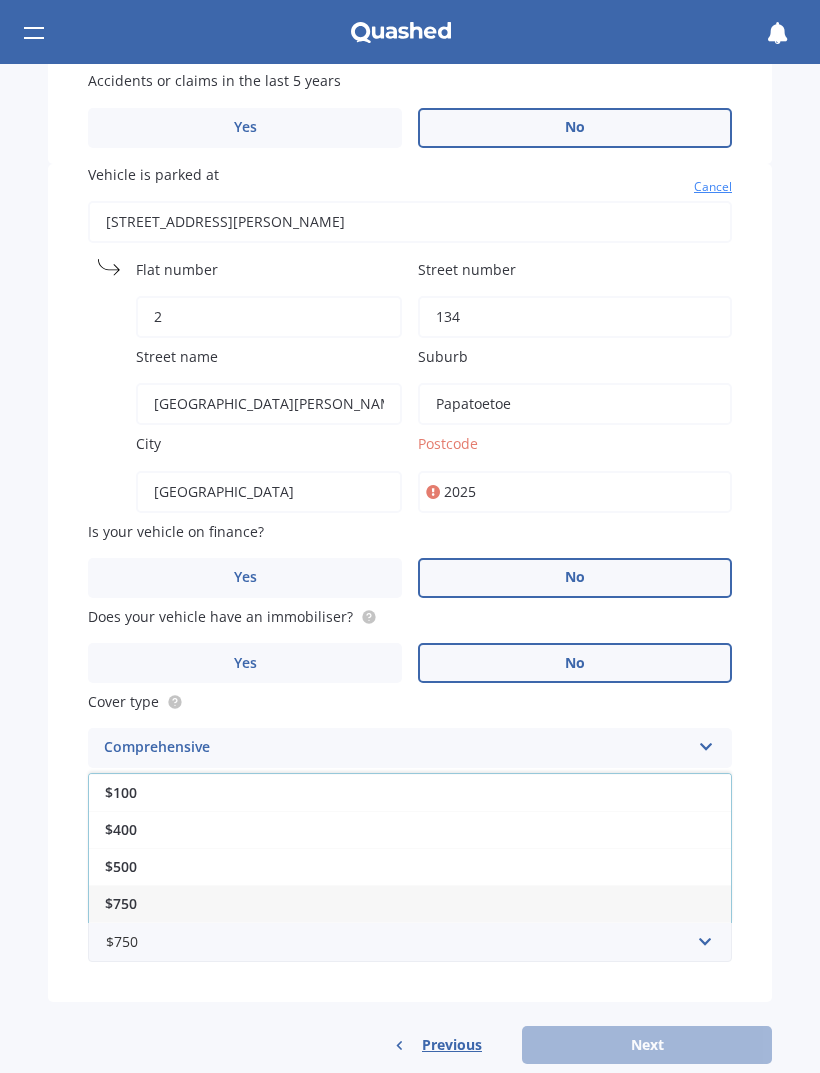 click on "$750" at bounding box center [121, 903] 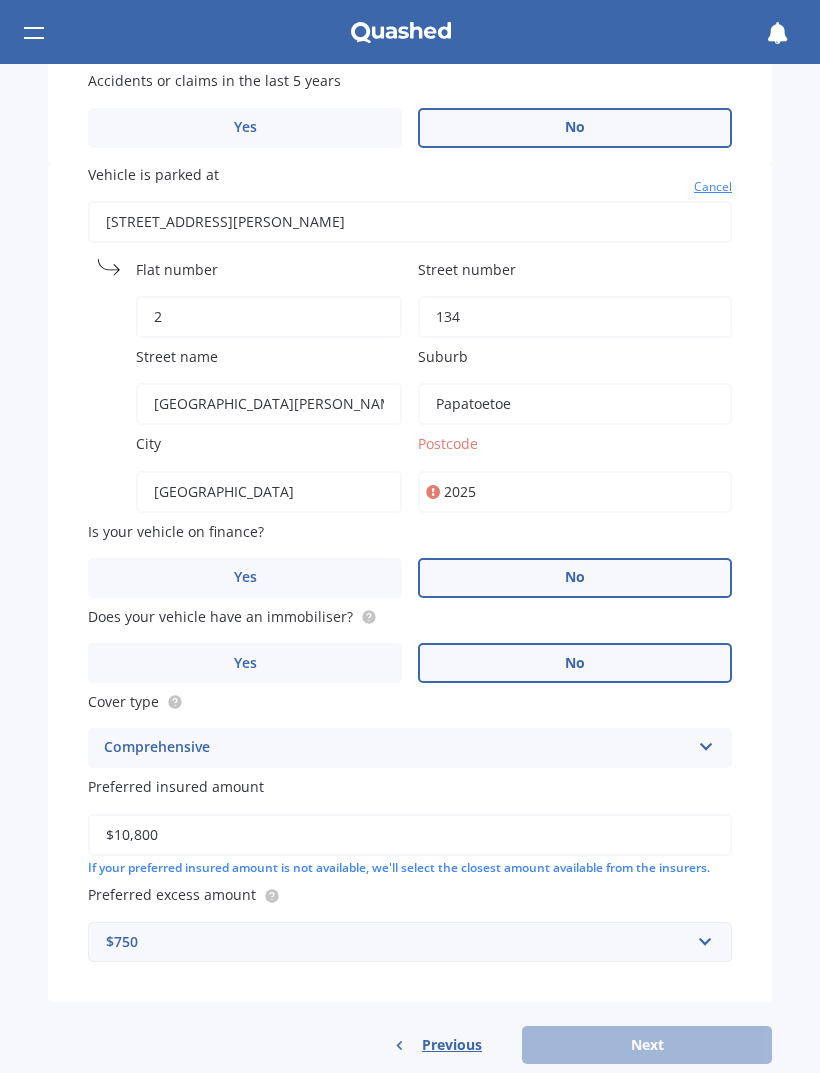 click on "Previous Next" at bounding box center [410, 1045] 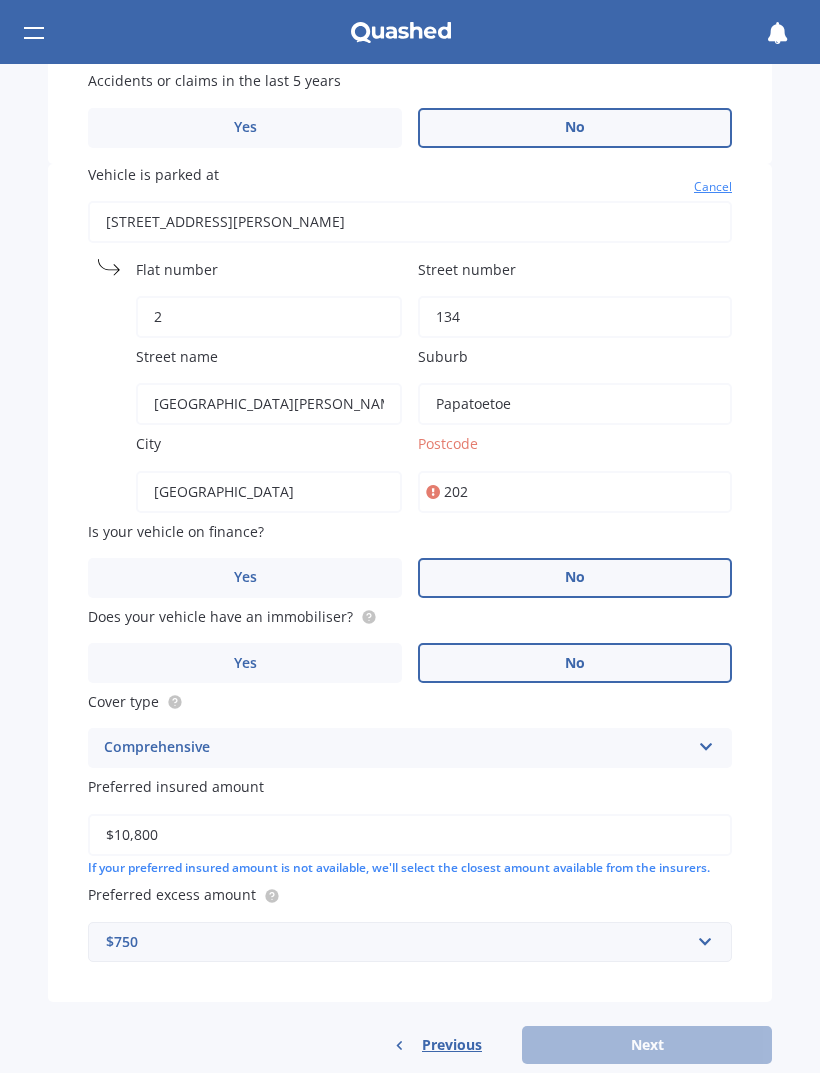 type 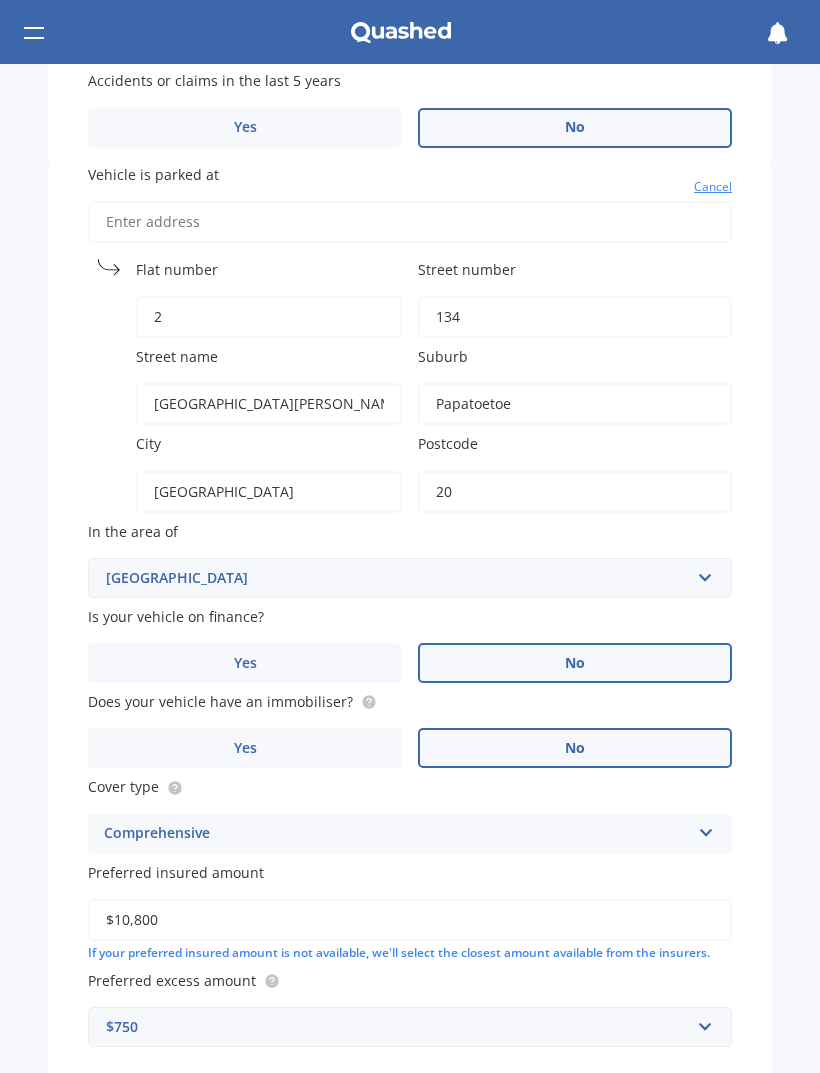 type on "2" 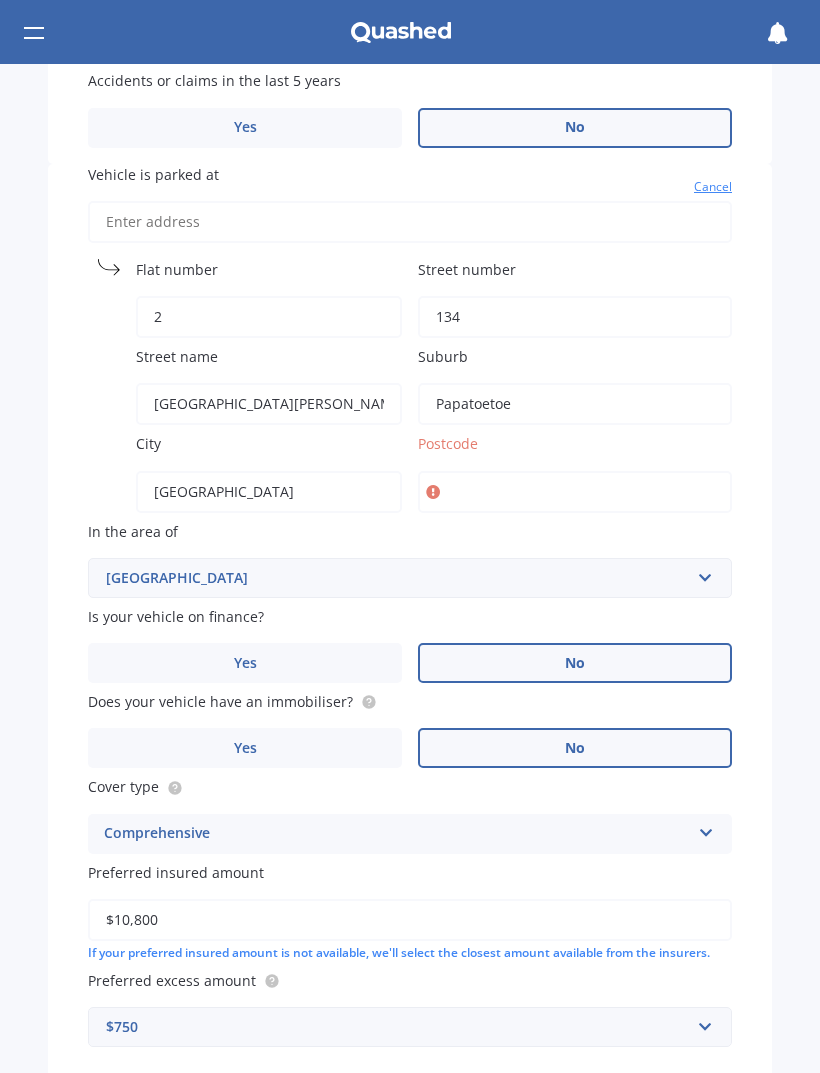 type 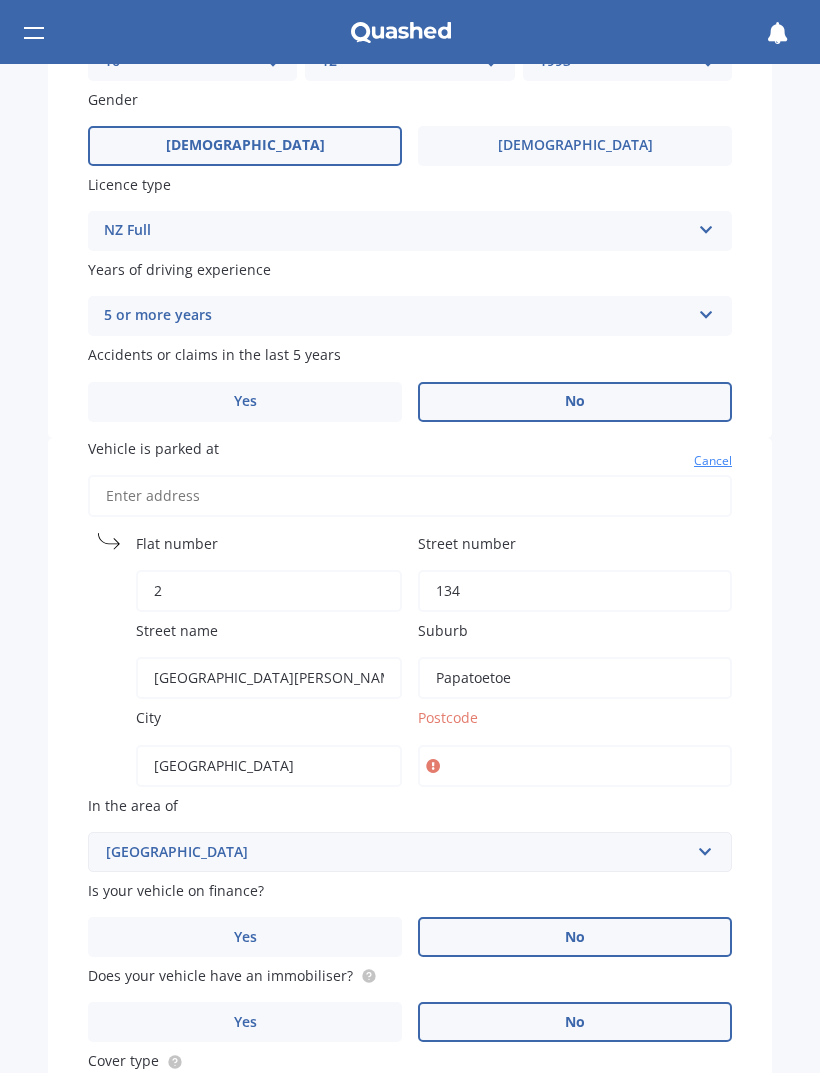 scroll, scrollTop: 721, scrollLeft: 0, axis: vertical 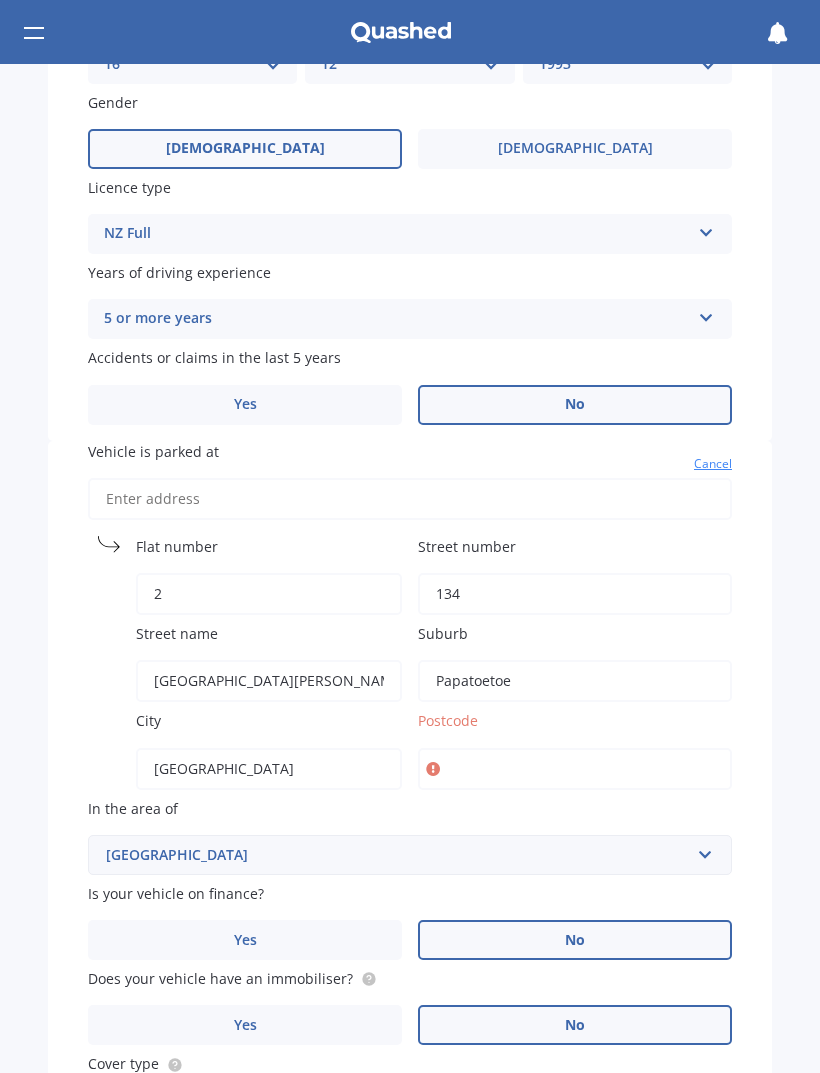 click on "Vehicle is parked at" at bounding box center [410, 499] 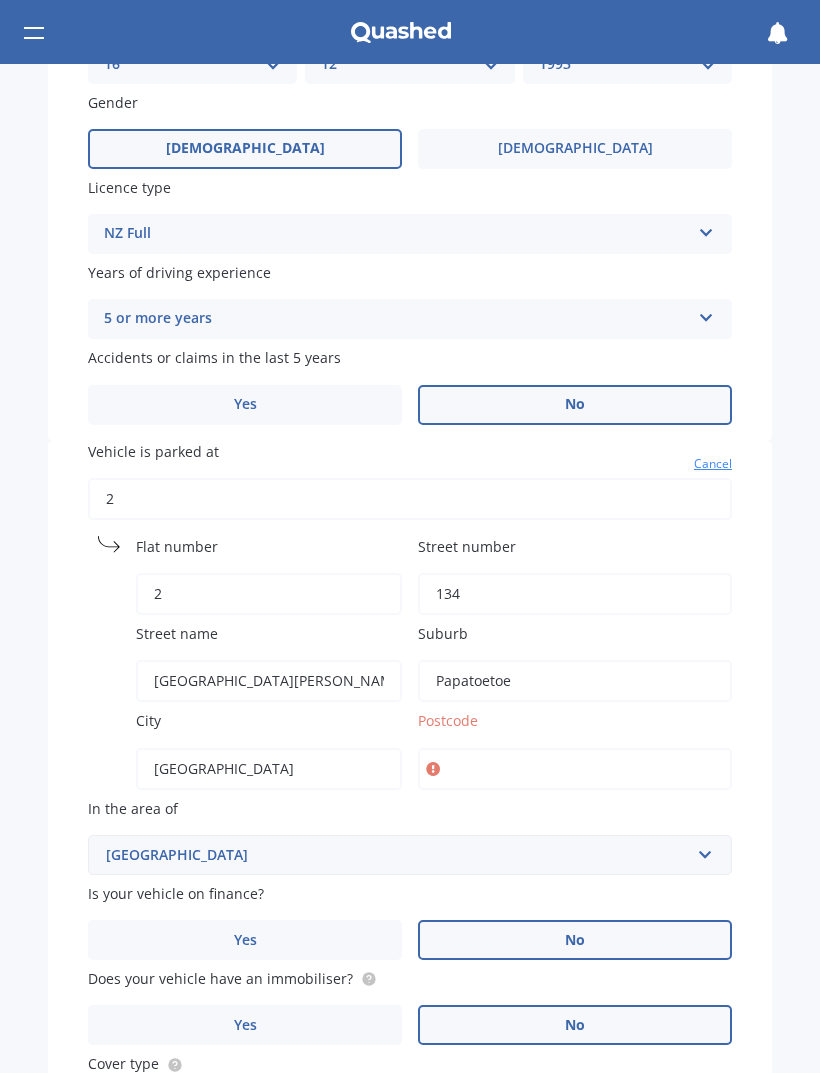 type 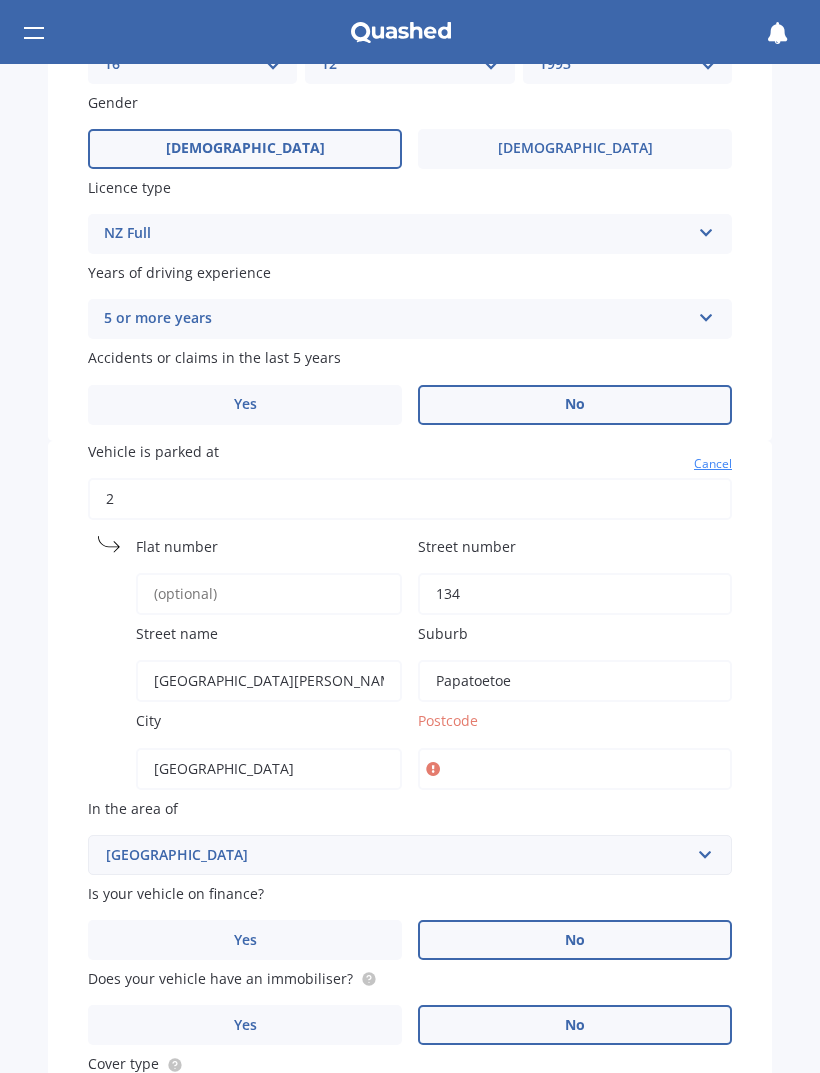 type 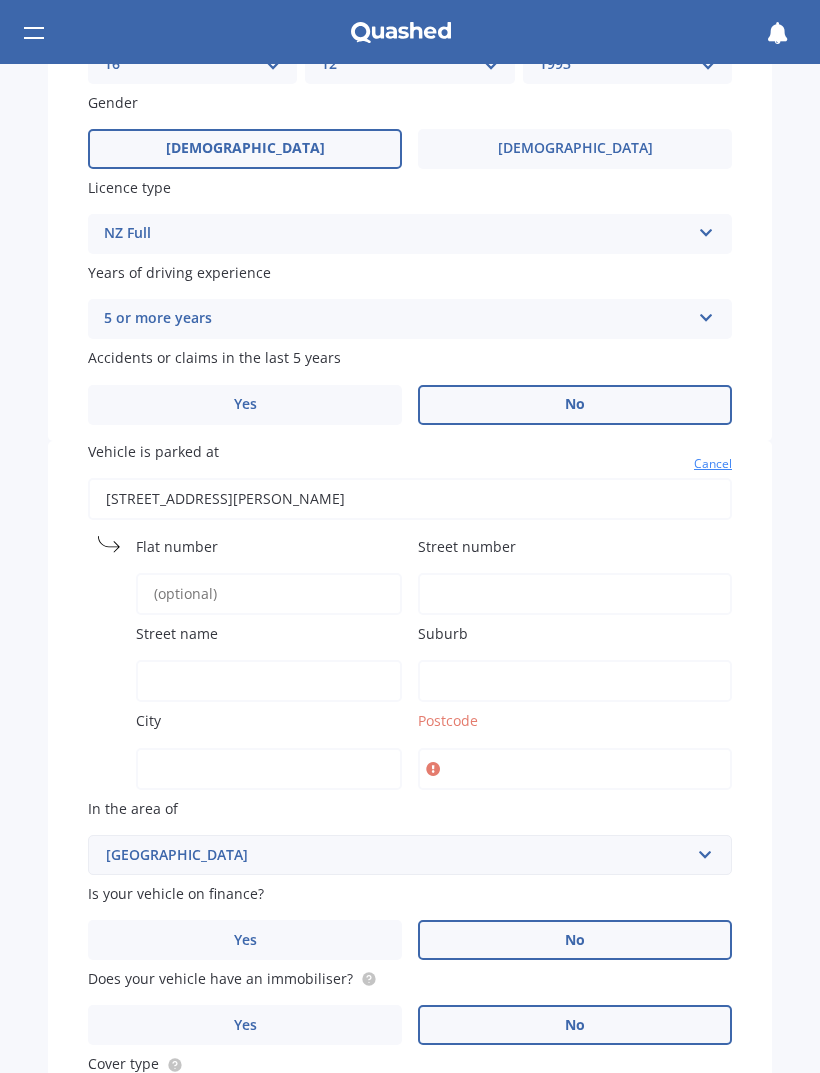 type on "2/134 Saint George Street, Papatoetoe, Auckland 2025" 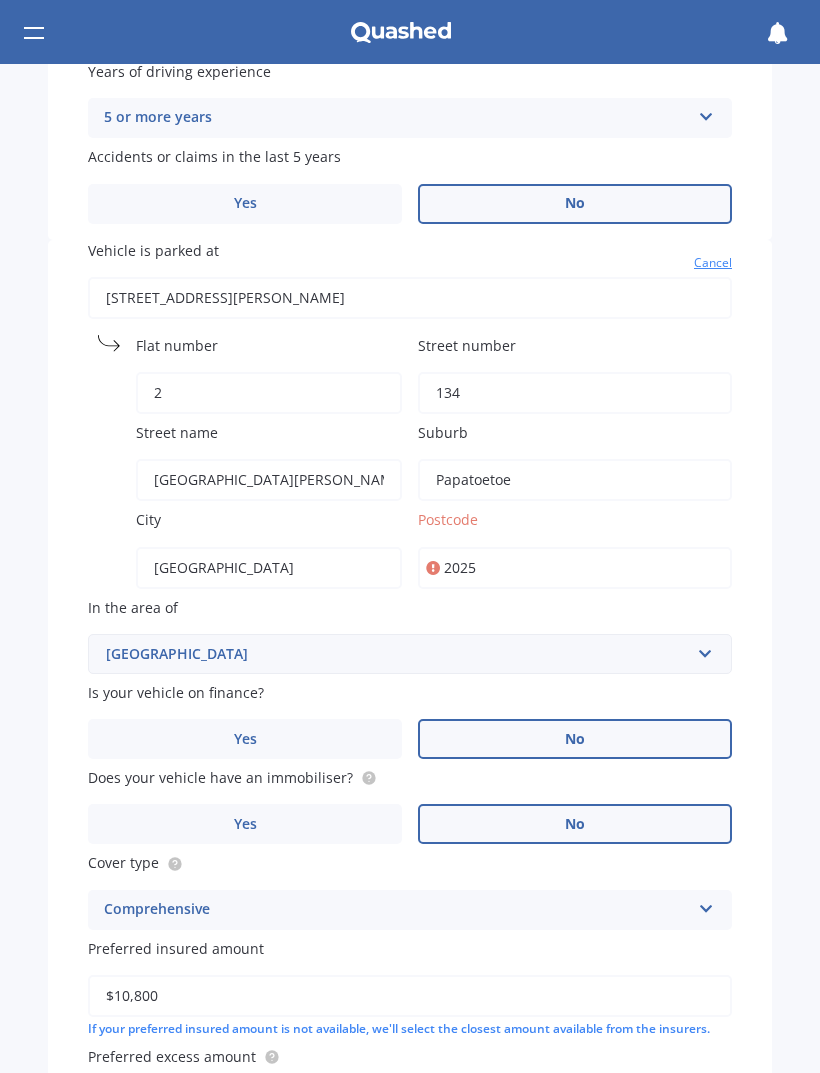 scroll, scrollTop: 921, scrollLeft: 0, axis: vertical 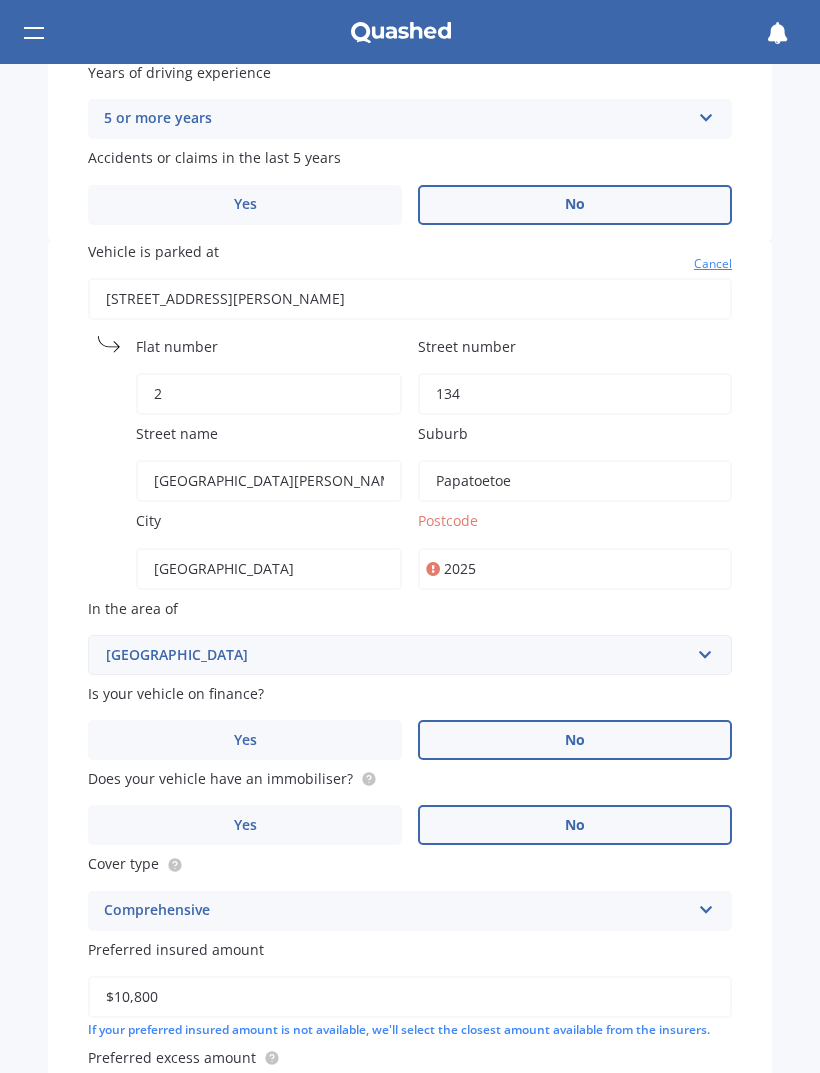 click on "2" at bounding box center [269, 394] 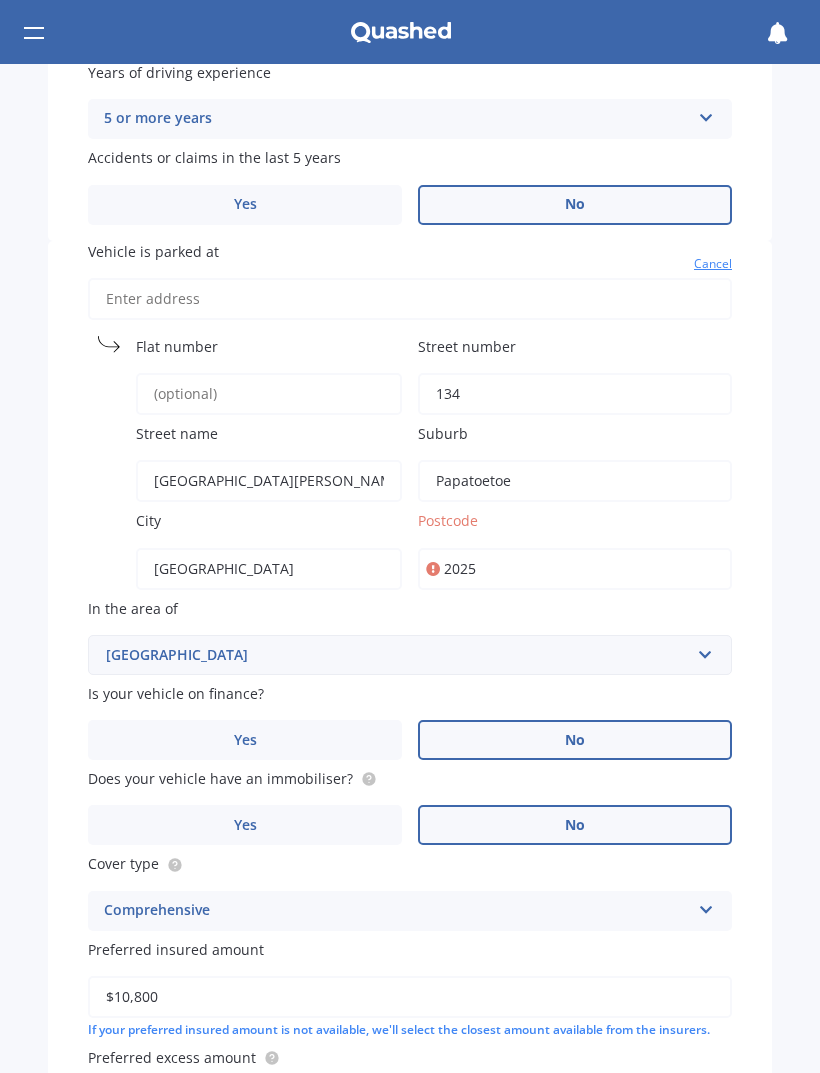 type 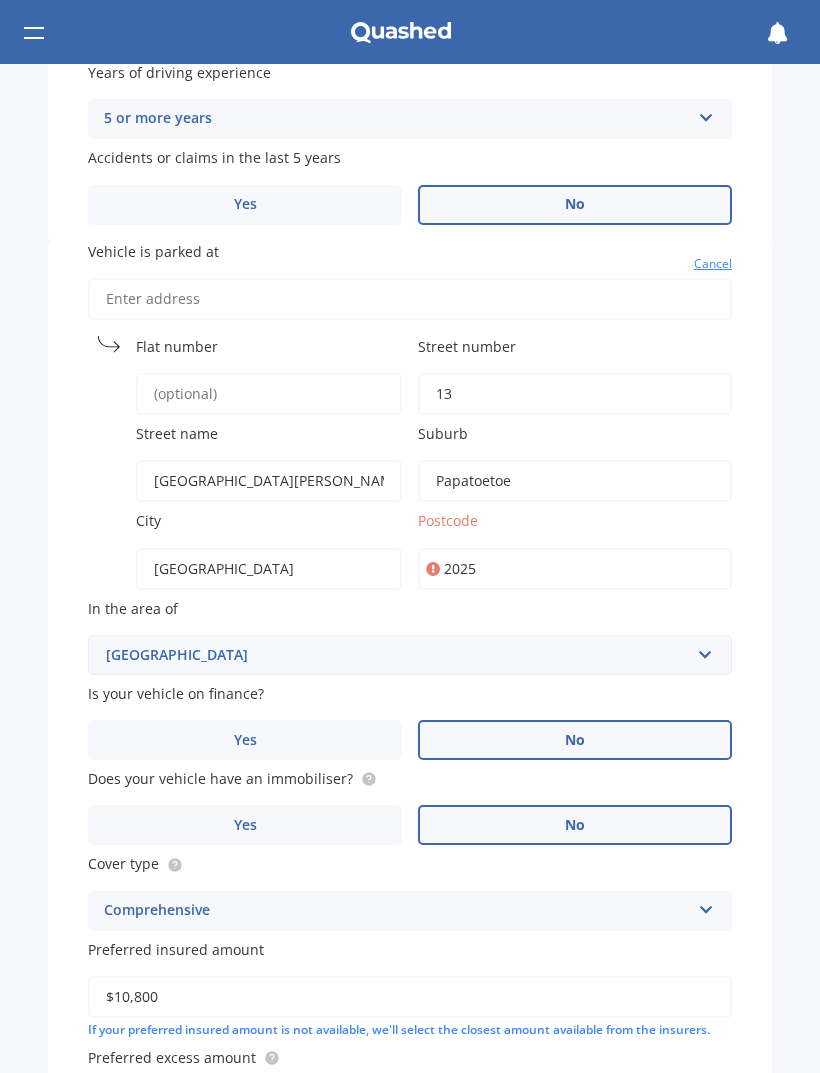 type on "1" 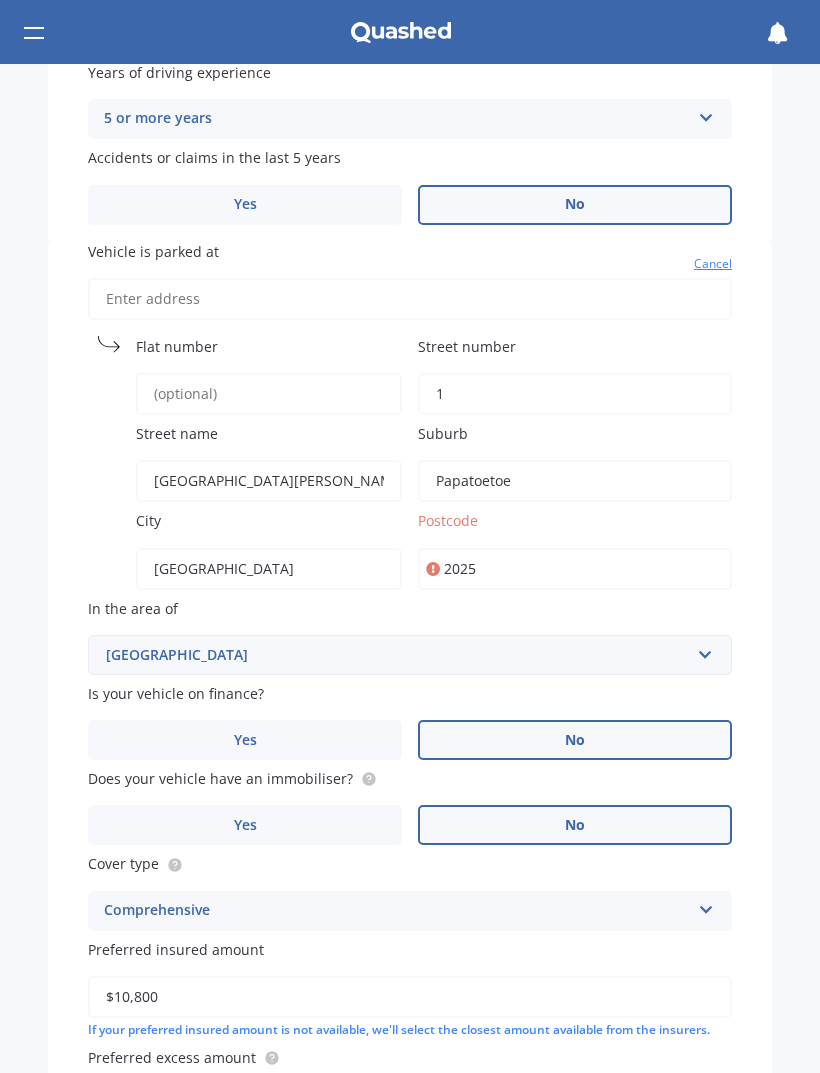 type 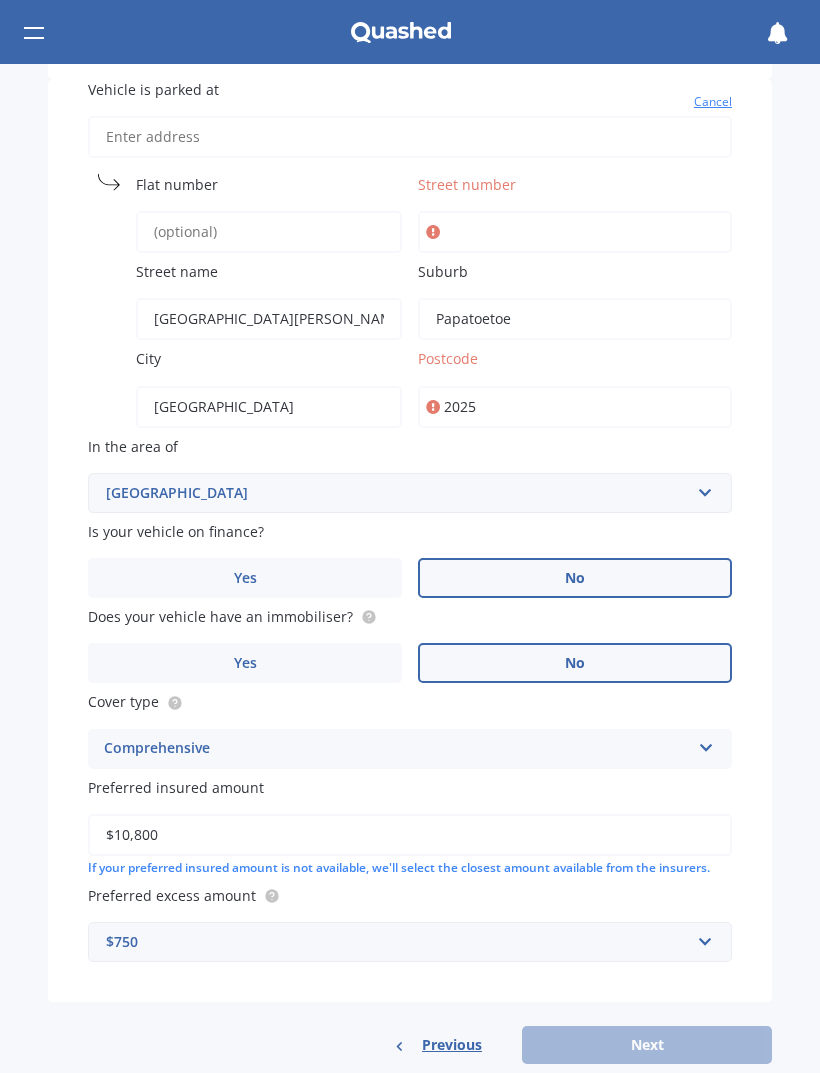 scroll, scrollTop: 1082, scrollLeft: 0, axis: vertical 